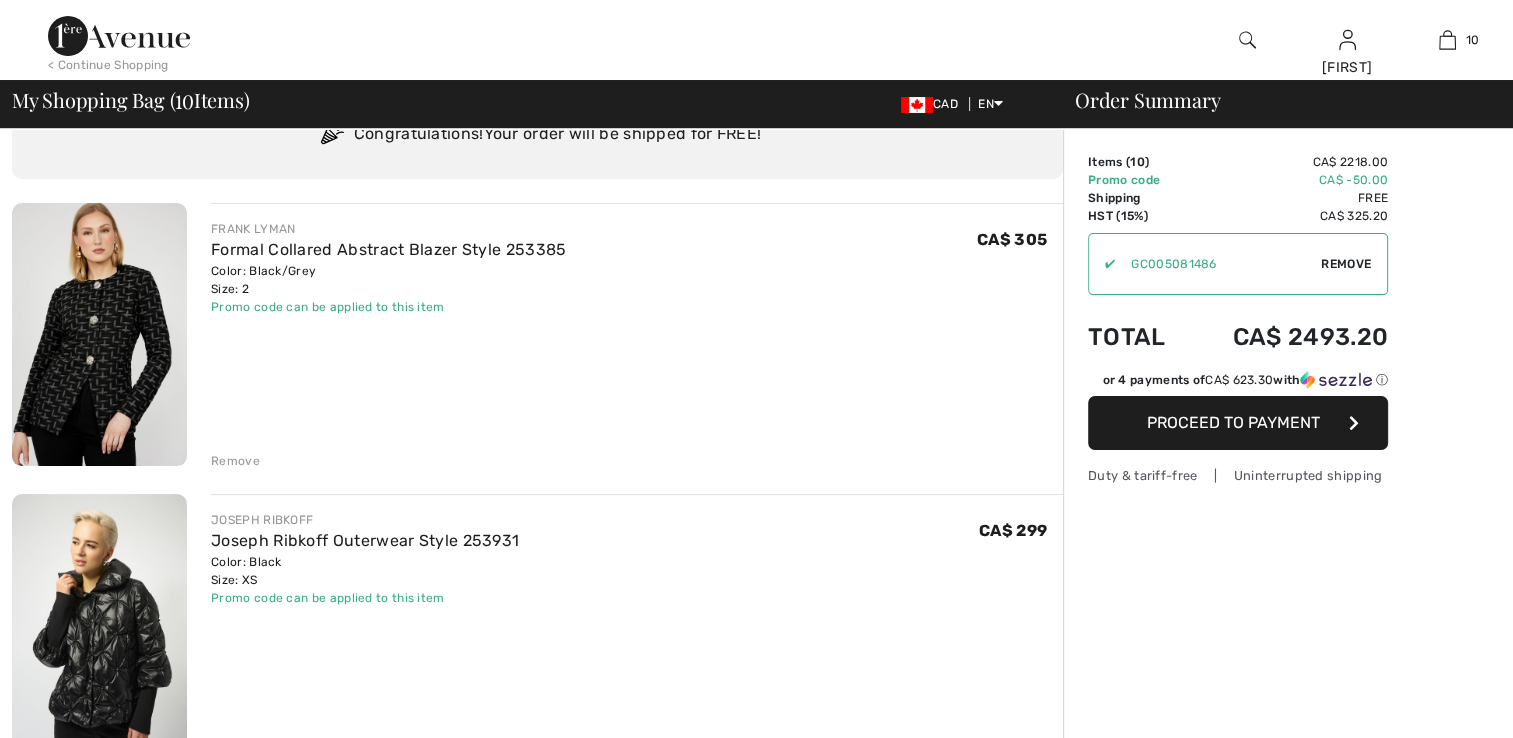 scroll, scrollTop: 198, scrollLeft: 0, axis: vertical 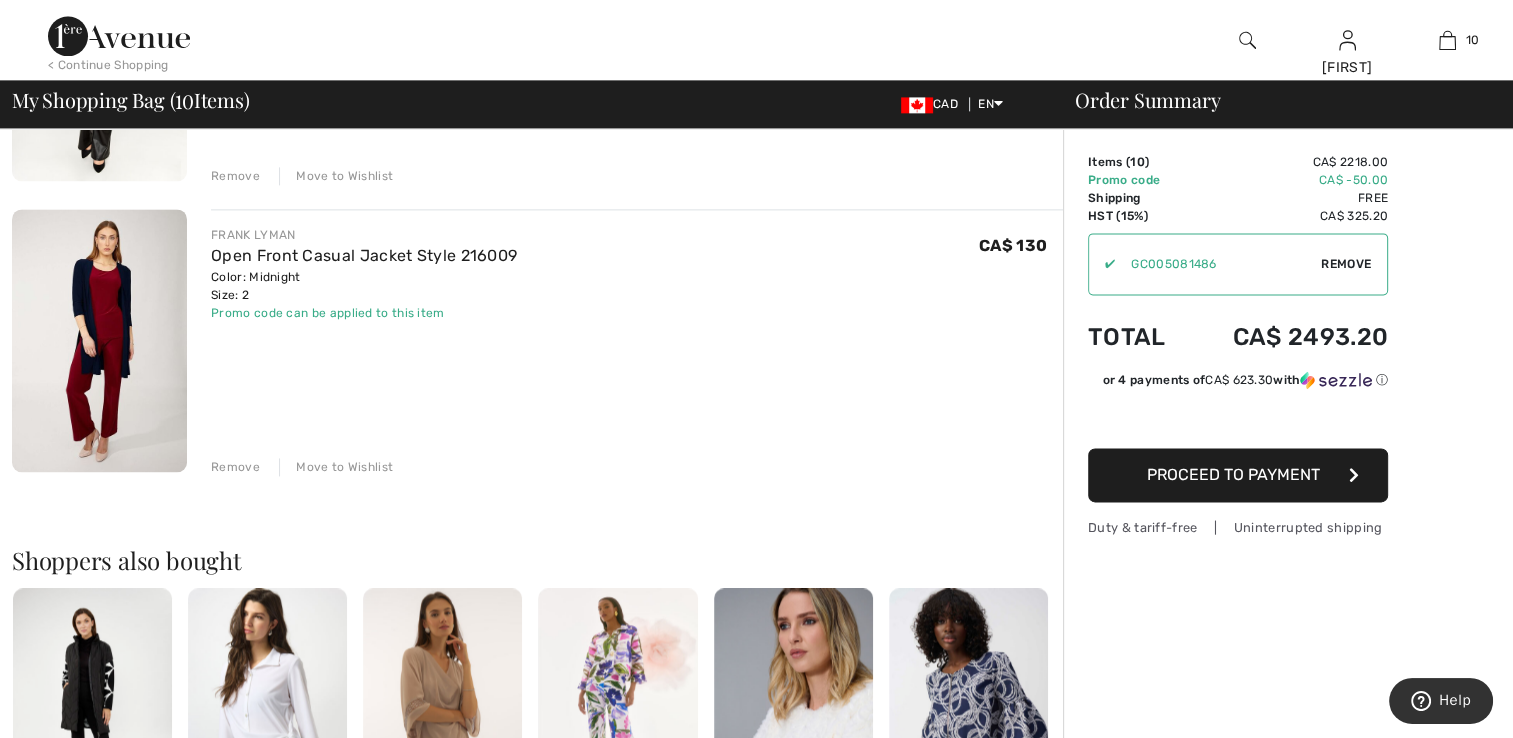 click on "Move to Wishlist" at bounding box center (336, 467) 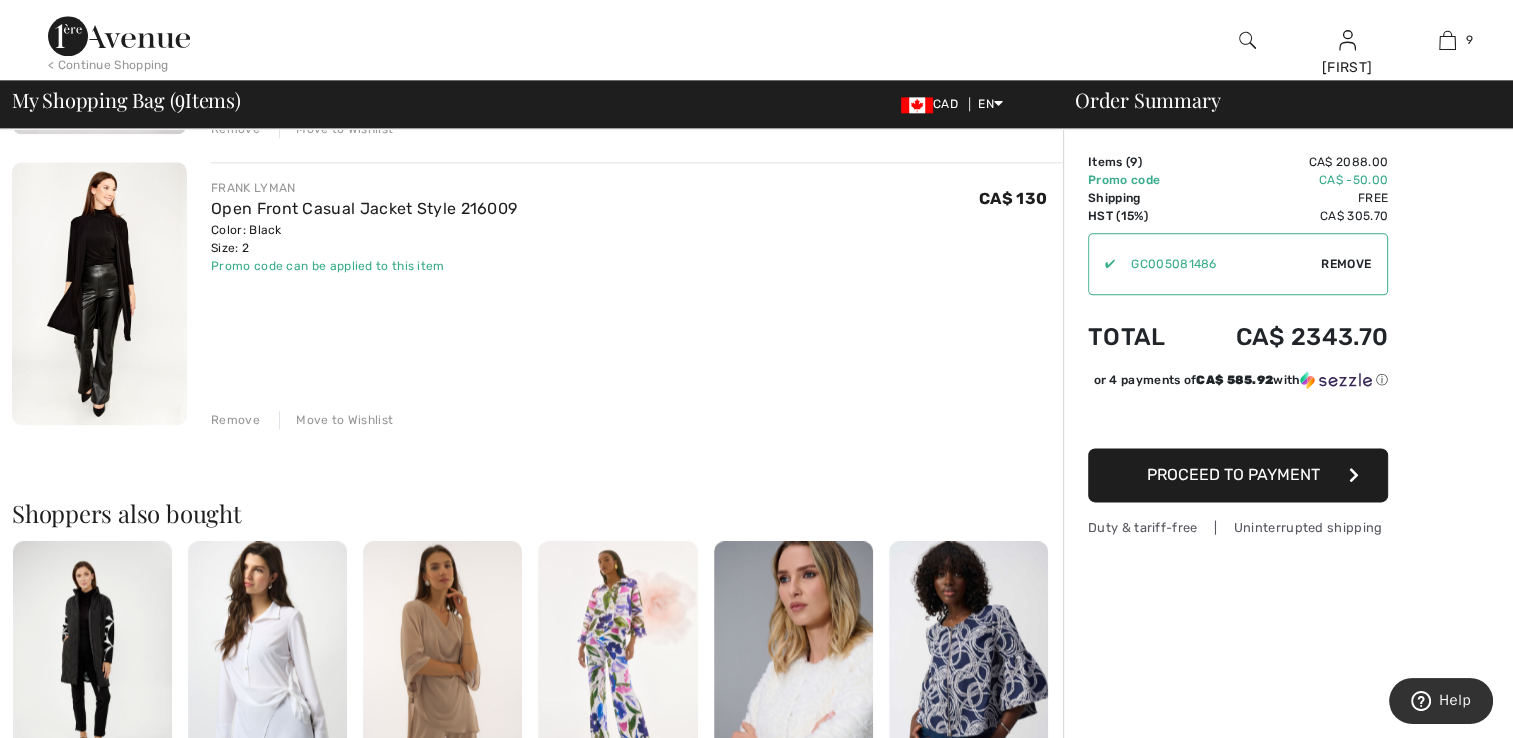 scroll, scrollTop: 2400, scrollLeft: 0, axis: vertical 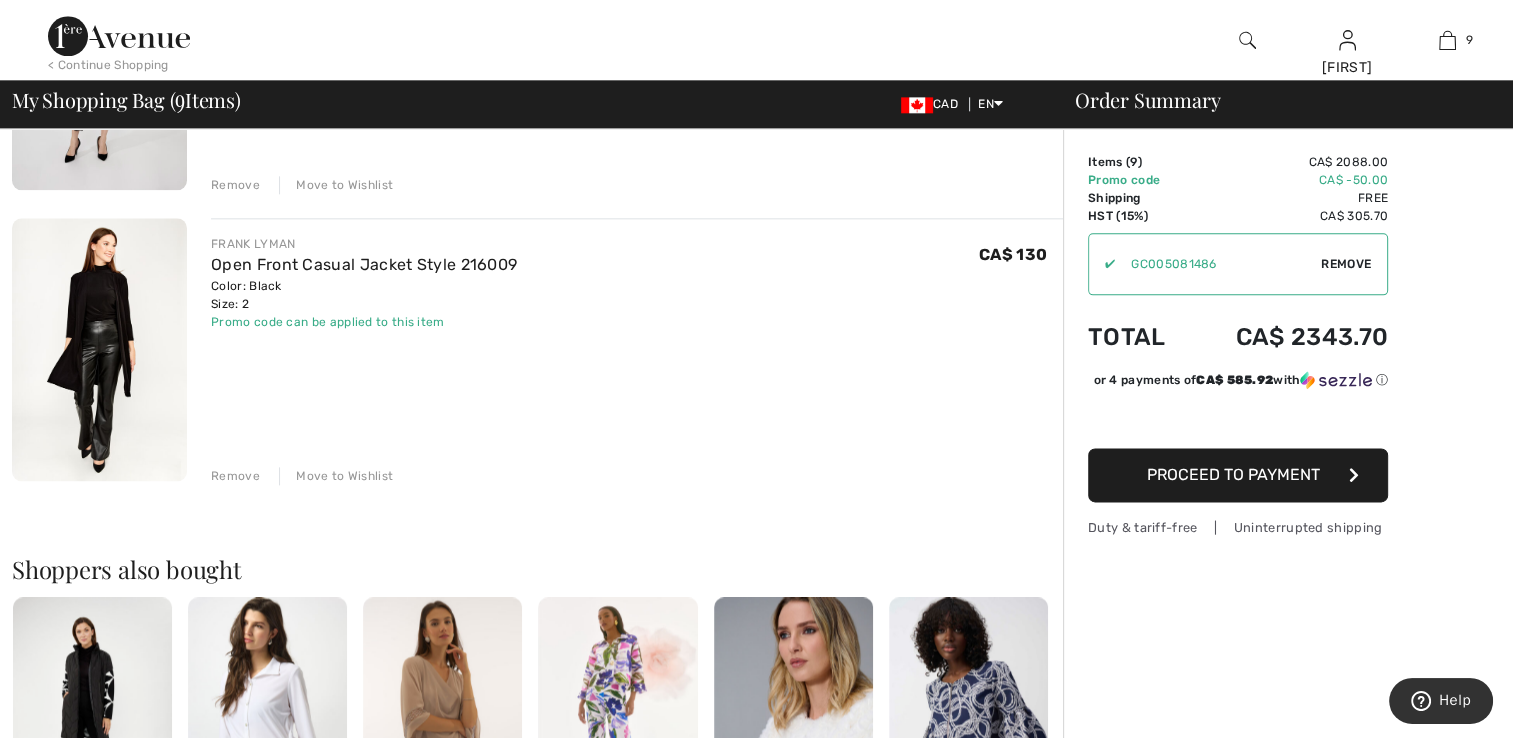 click on "Move to Wishlist" at bounding box center [336, 476] 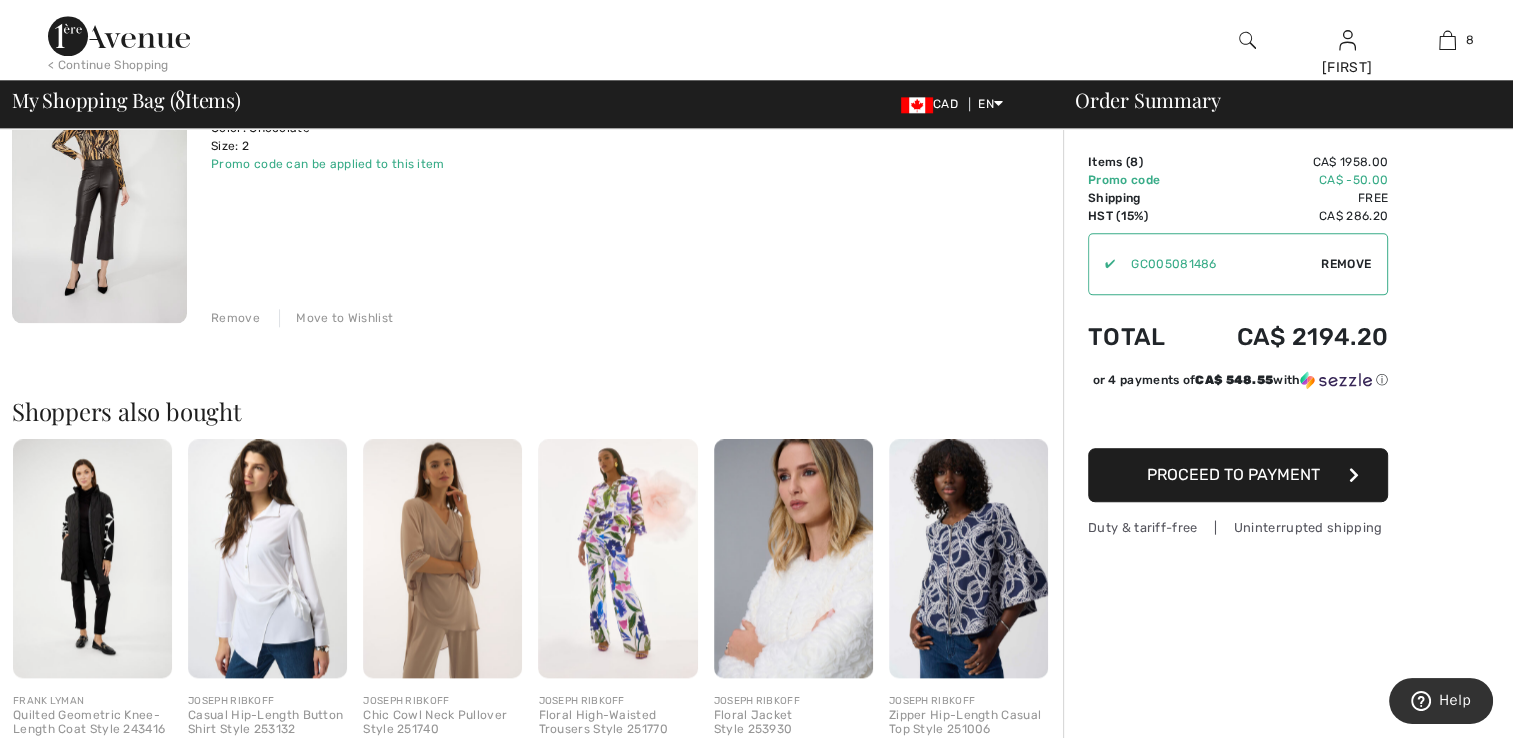 scroll, scrollTop: 2300, scrollLeft: 0, axis: vertical 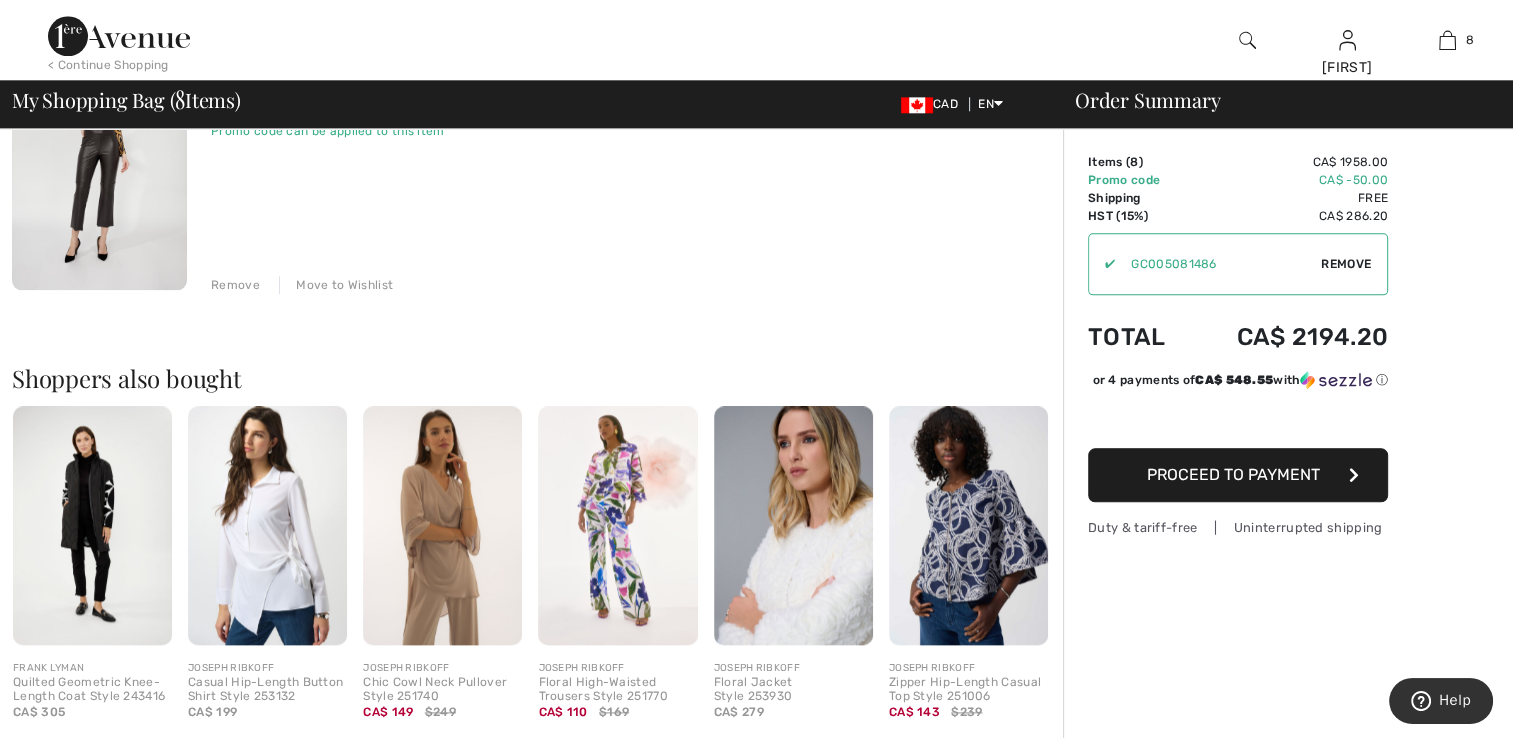 click at bounding box center (793, 525) 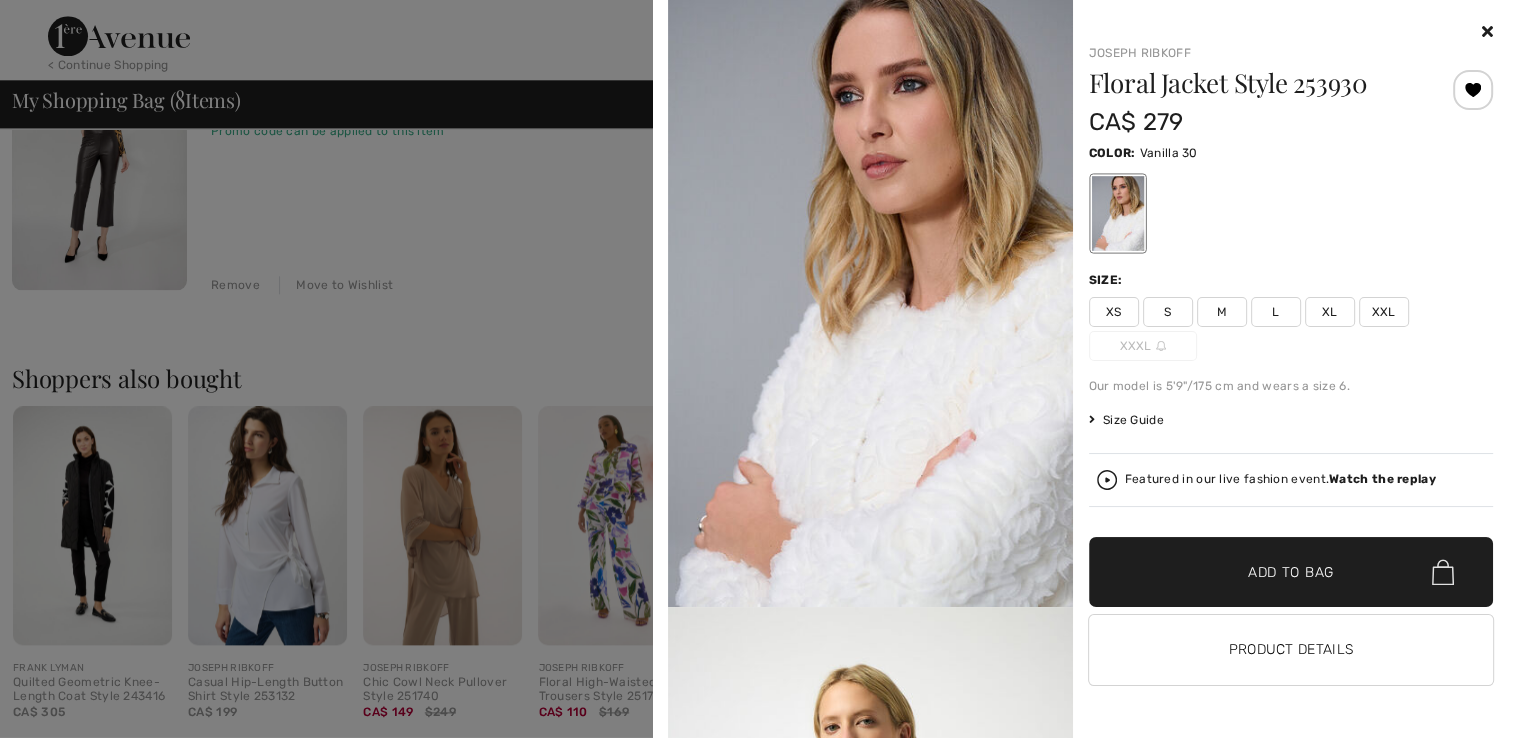 click on "Watch the replay" at bounding box center [1382, 479] 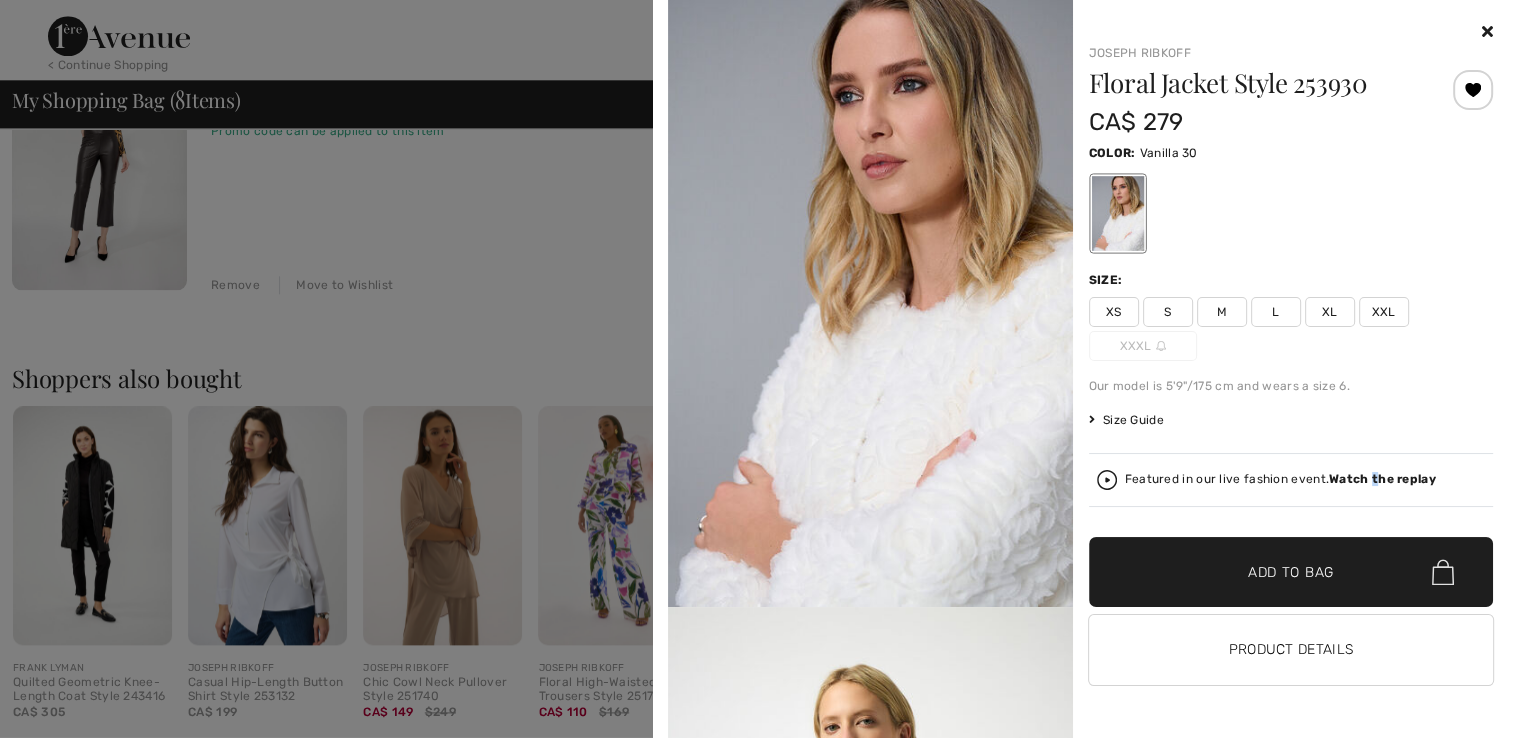 click on "Watch the replay" at bounding box center (1382, 479) 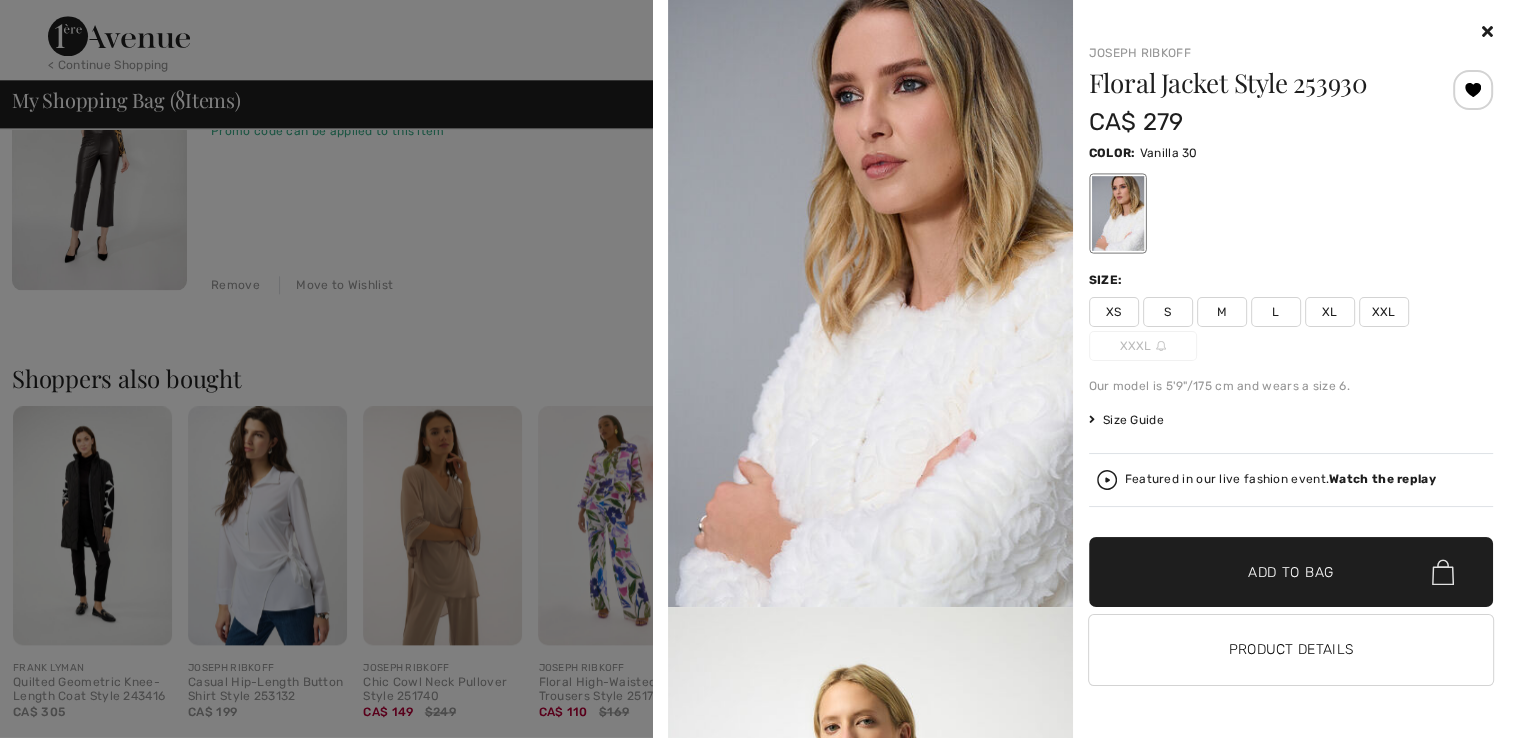 click on "Joseph Ribkoff
Floral Jacket  Style 253930
CA$ 279
Color:
Vanilla 30
Size:
XS S M L XL XXL XXXL
Our model is 5'9"/175 cm and wears a size 6.
Size Guide
Select Size
XS
S
M
L
XL
XXL
XXXL - Sold Out
Featured in our live fashion event.  Watch the replay
✔ Added to Bag
Add to Bag
Product Details" at bounding box center [1283, 379] 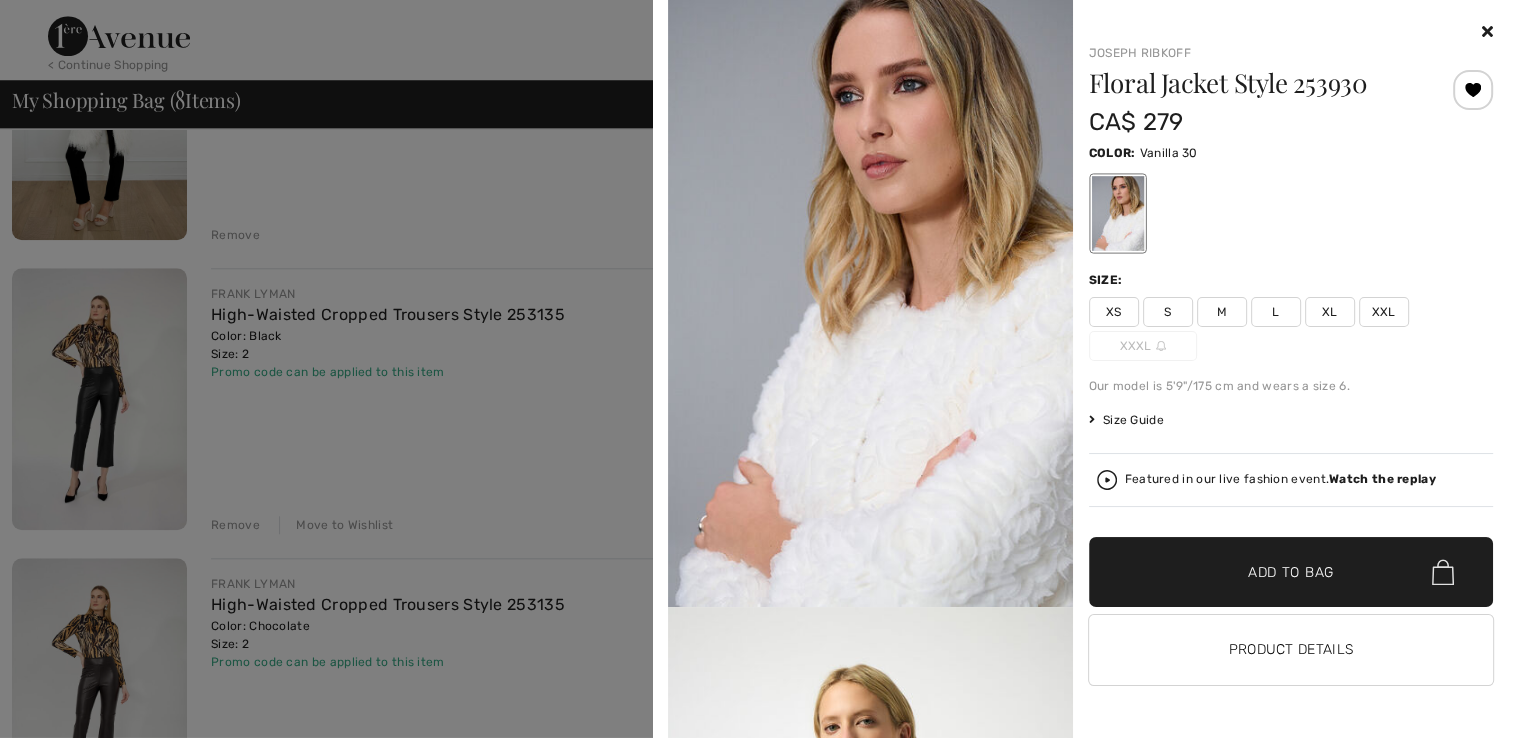 scroll, scrollTop: 1500, scrollLeft: 0, axis: vertical 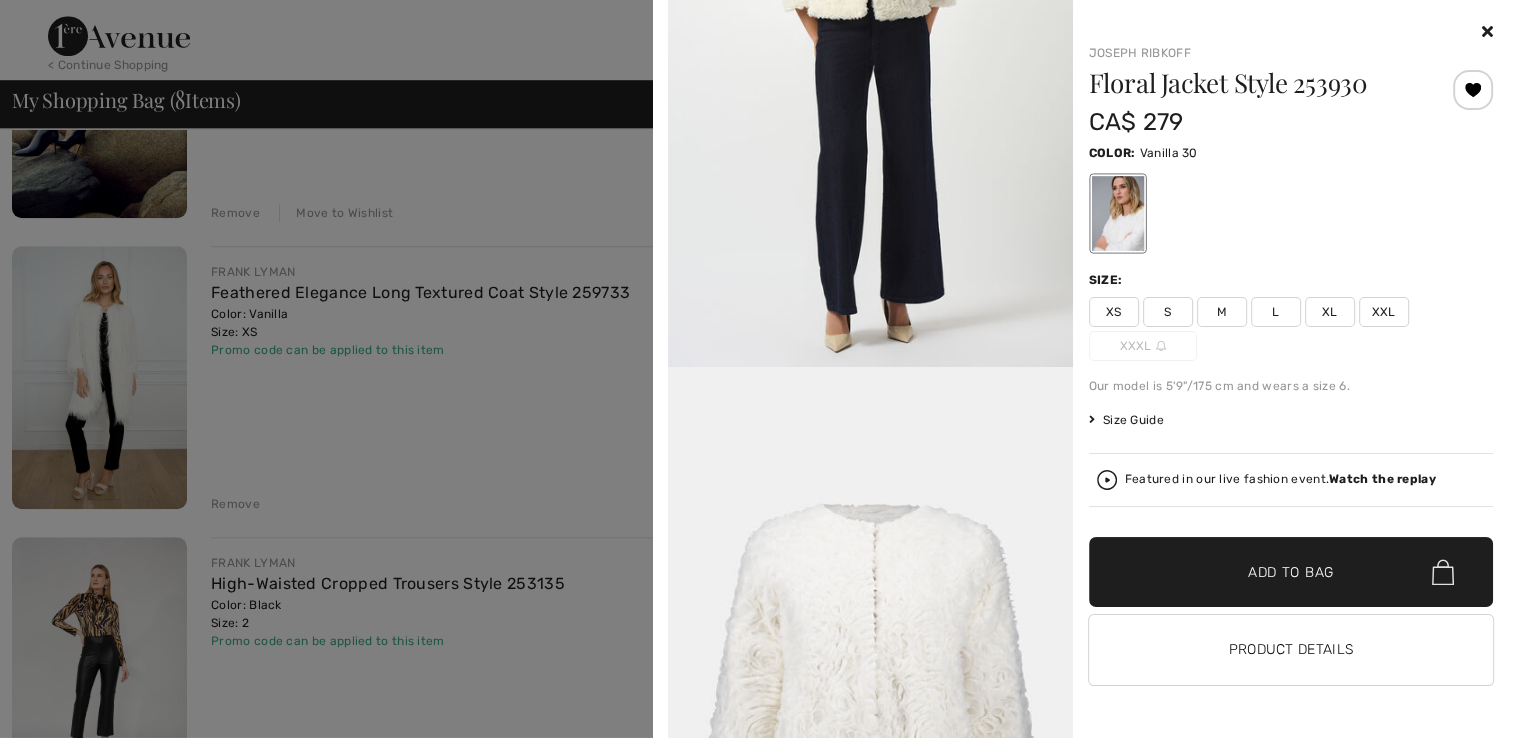 click at bounding box center [870, 65] 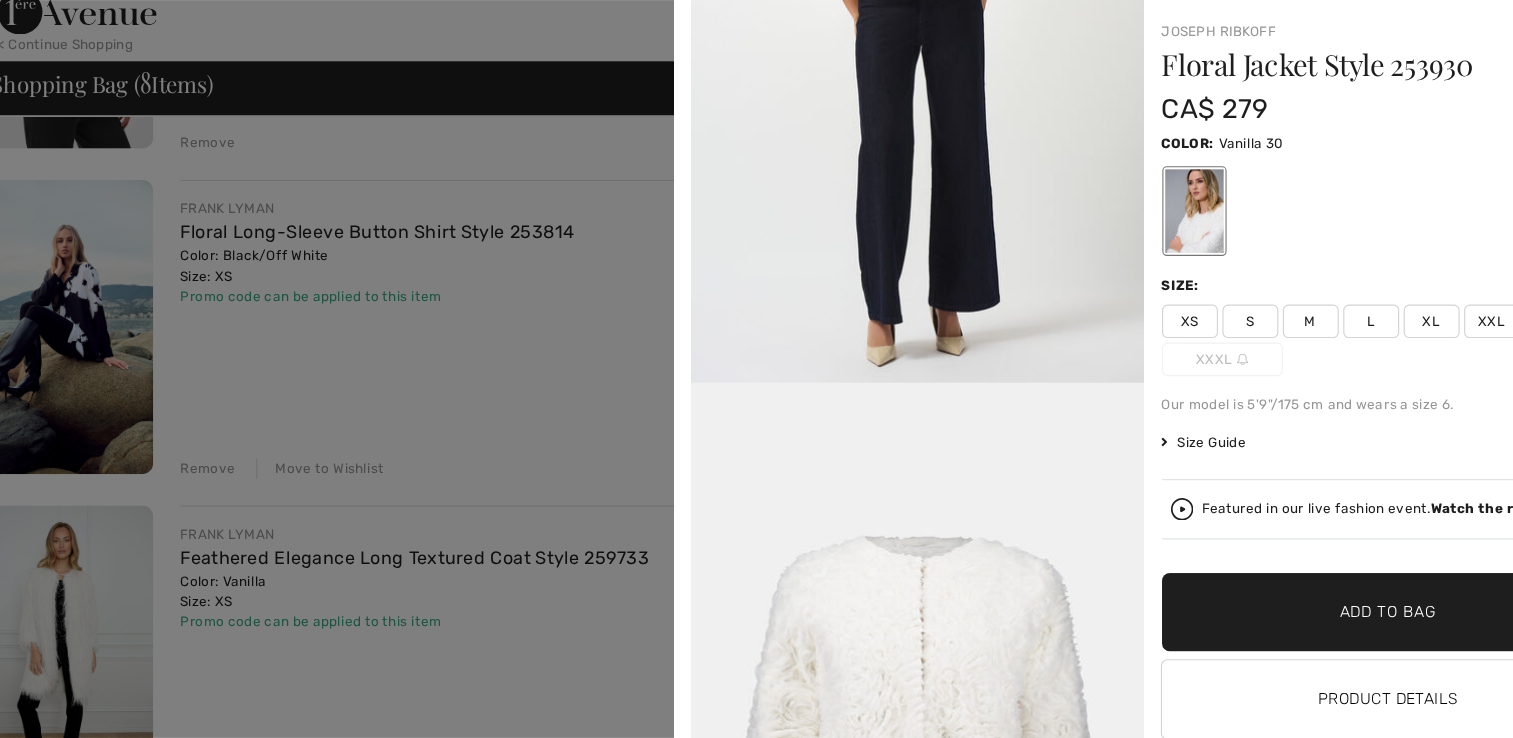 scroll, scrollTop: 1269, scrollLeft: 0, axis: vertical 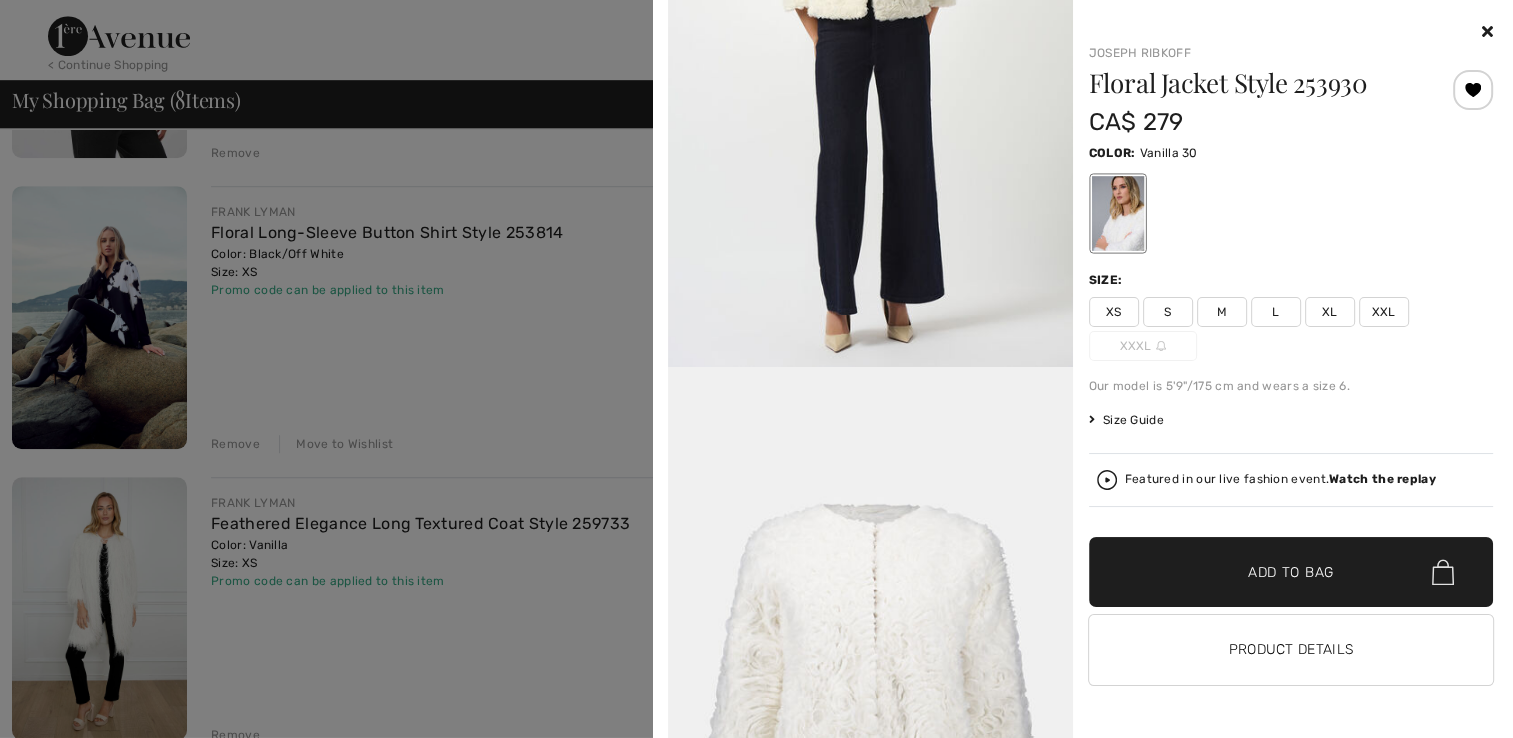 click at bounding box center [1291, 32] 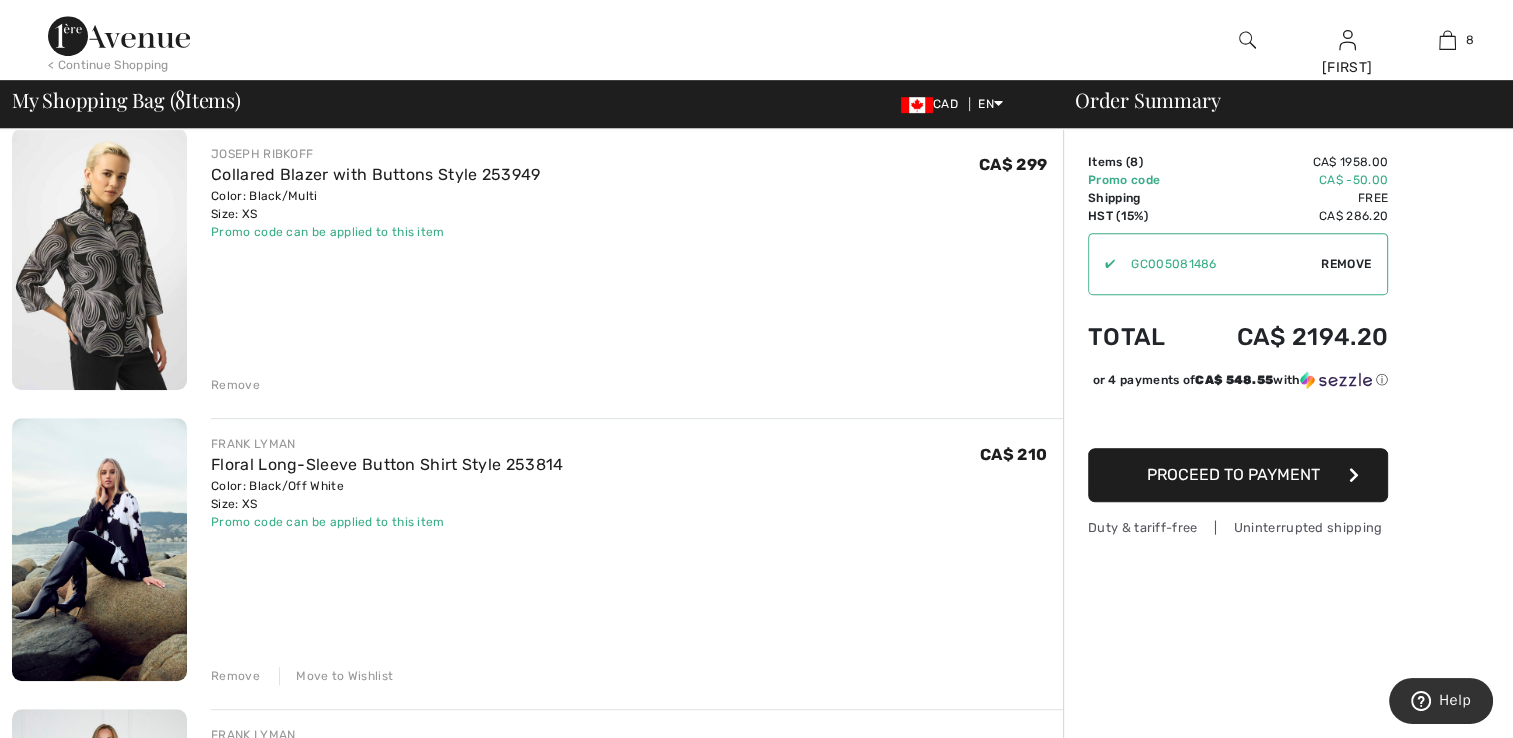 scroll, scrollTop: 969, scrollLeft: 0, axis: vertical 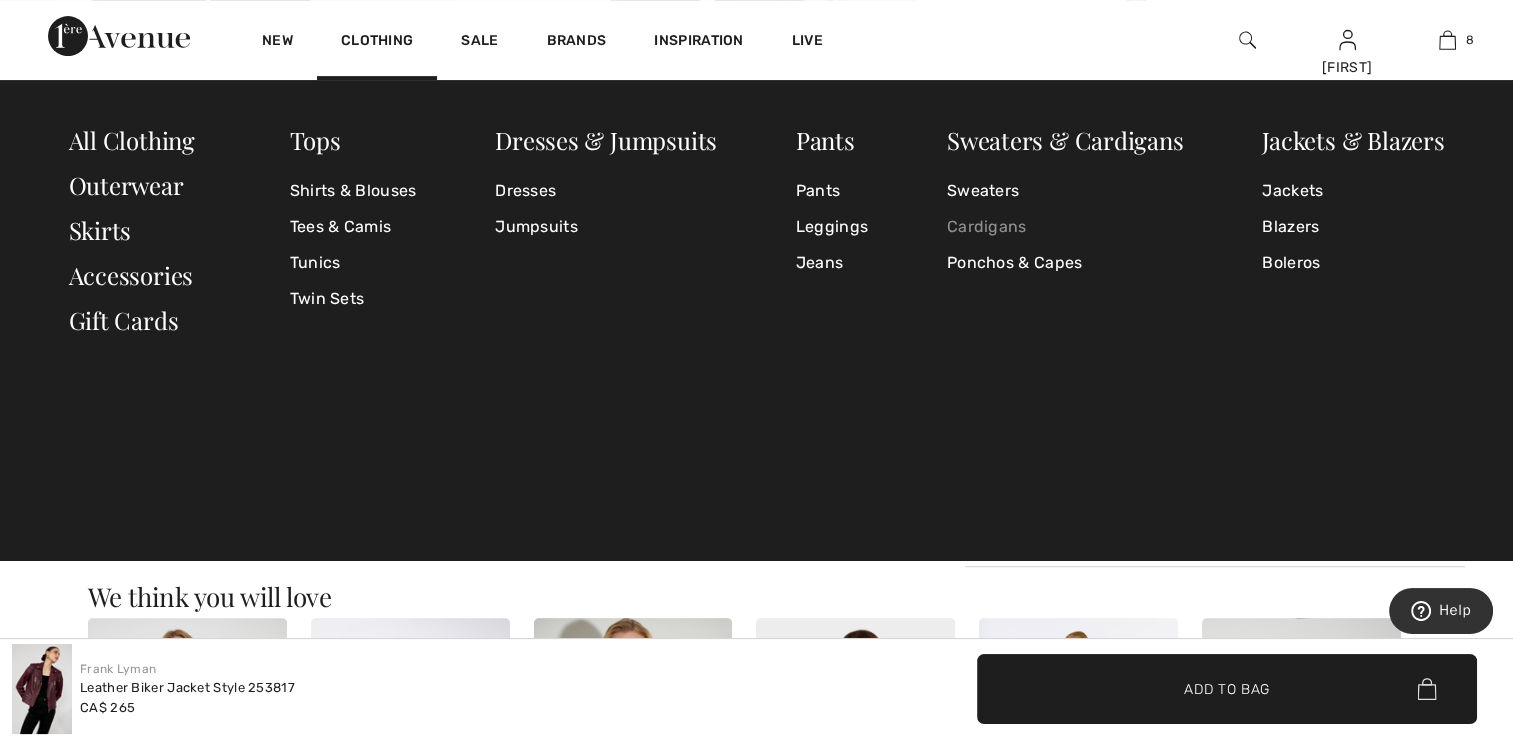 click on "Cardigans" at bounding box center [1065, 227] 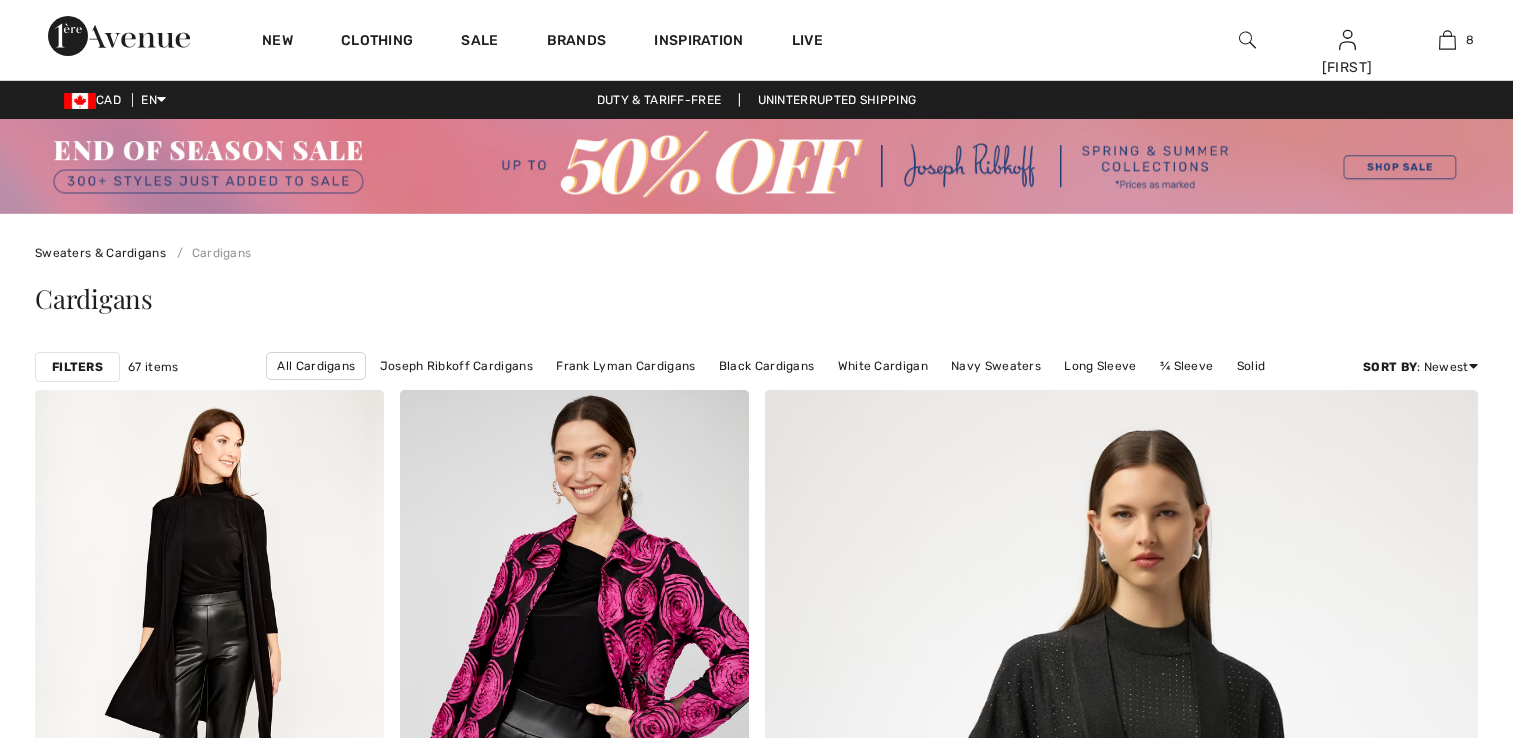 scroll, scrollTop: 0, scrollLeft: 0, axis: both 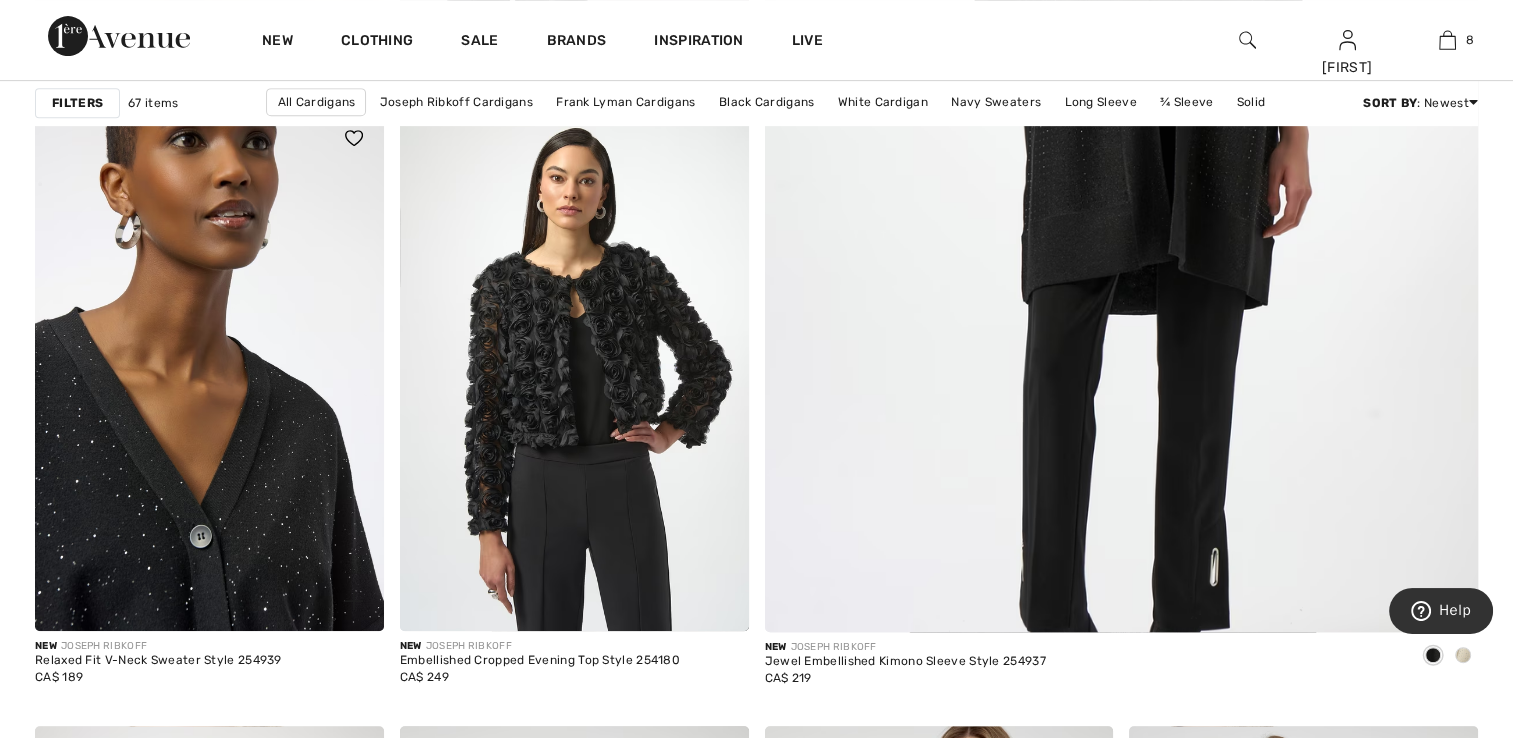 click at bounding box center (209, 369) 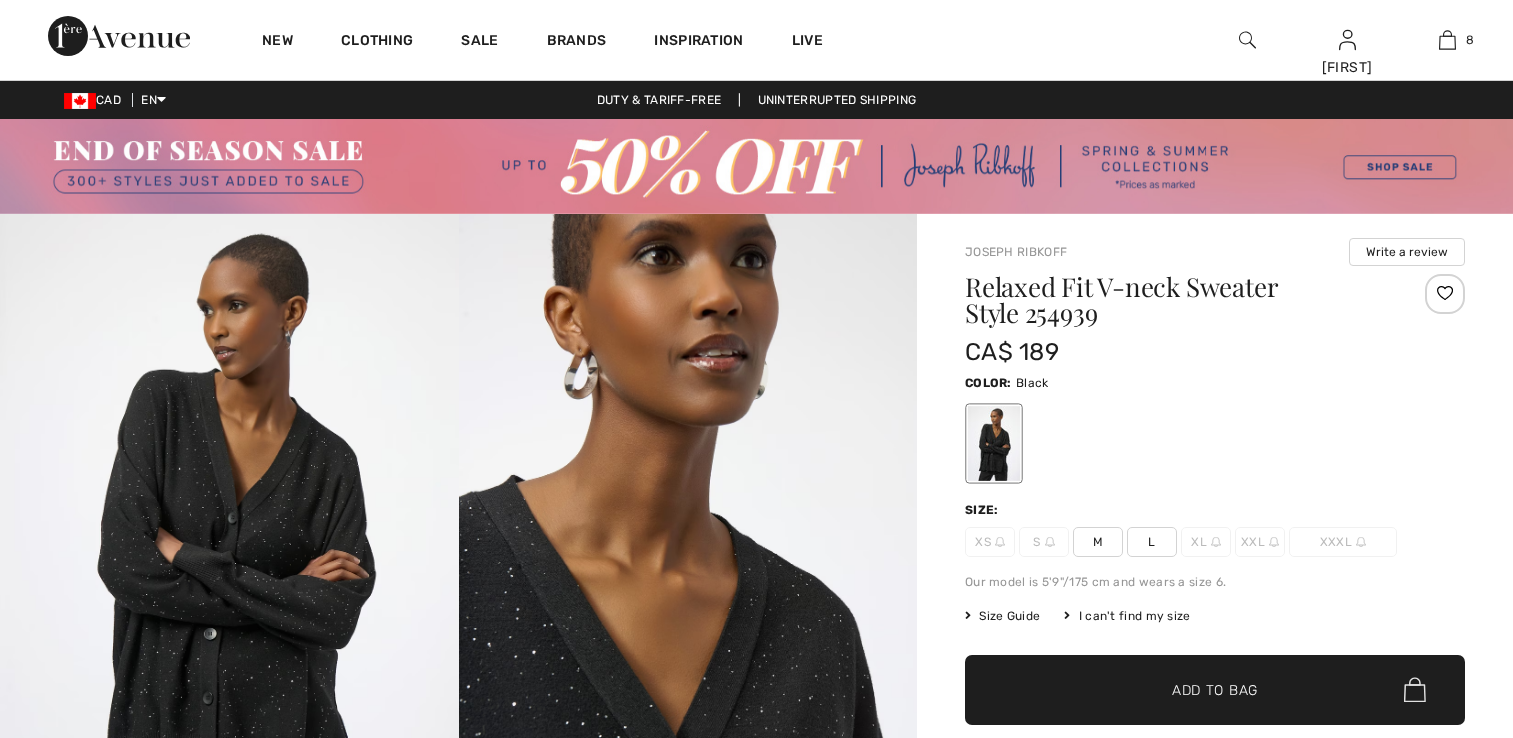 scroll, scrollTop: 0, scrollLeft: 0, axis: both 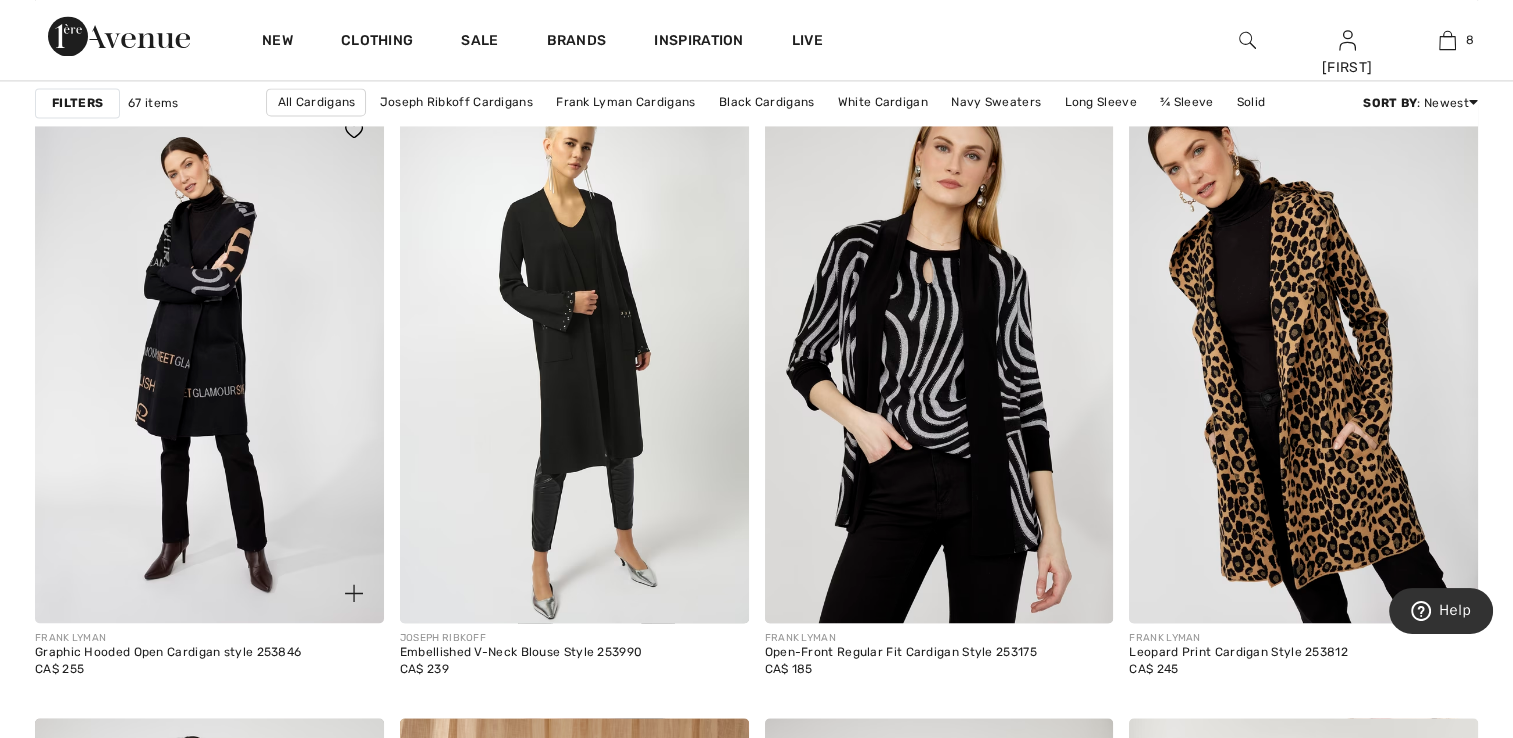 click at bounding box center [209, 361] 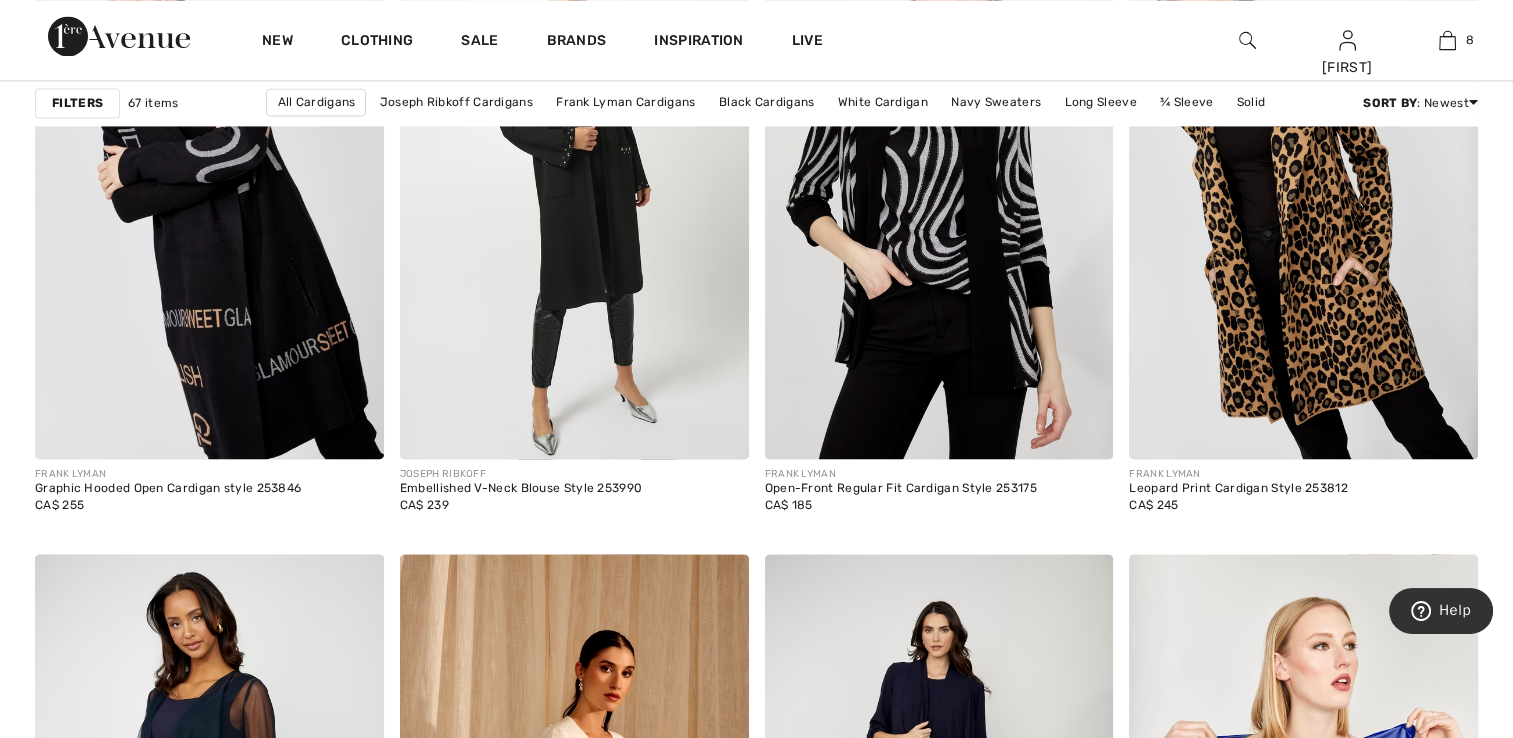 scroll, scrollTop: 3100, scrollLeft: 0, axis: vertical 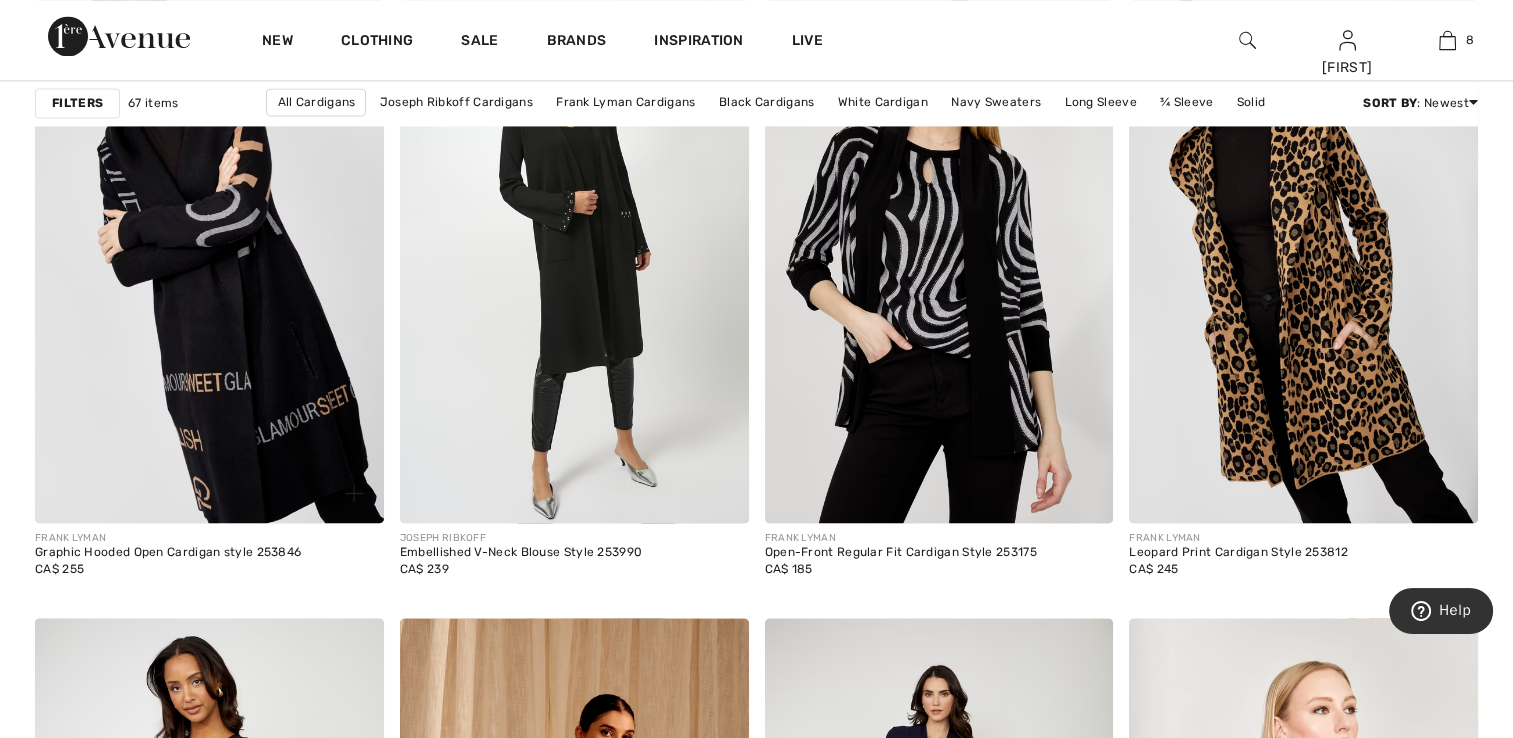 click at bounding box center [342, 481] 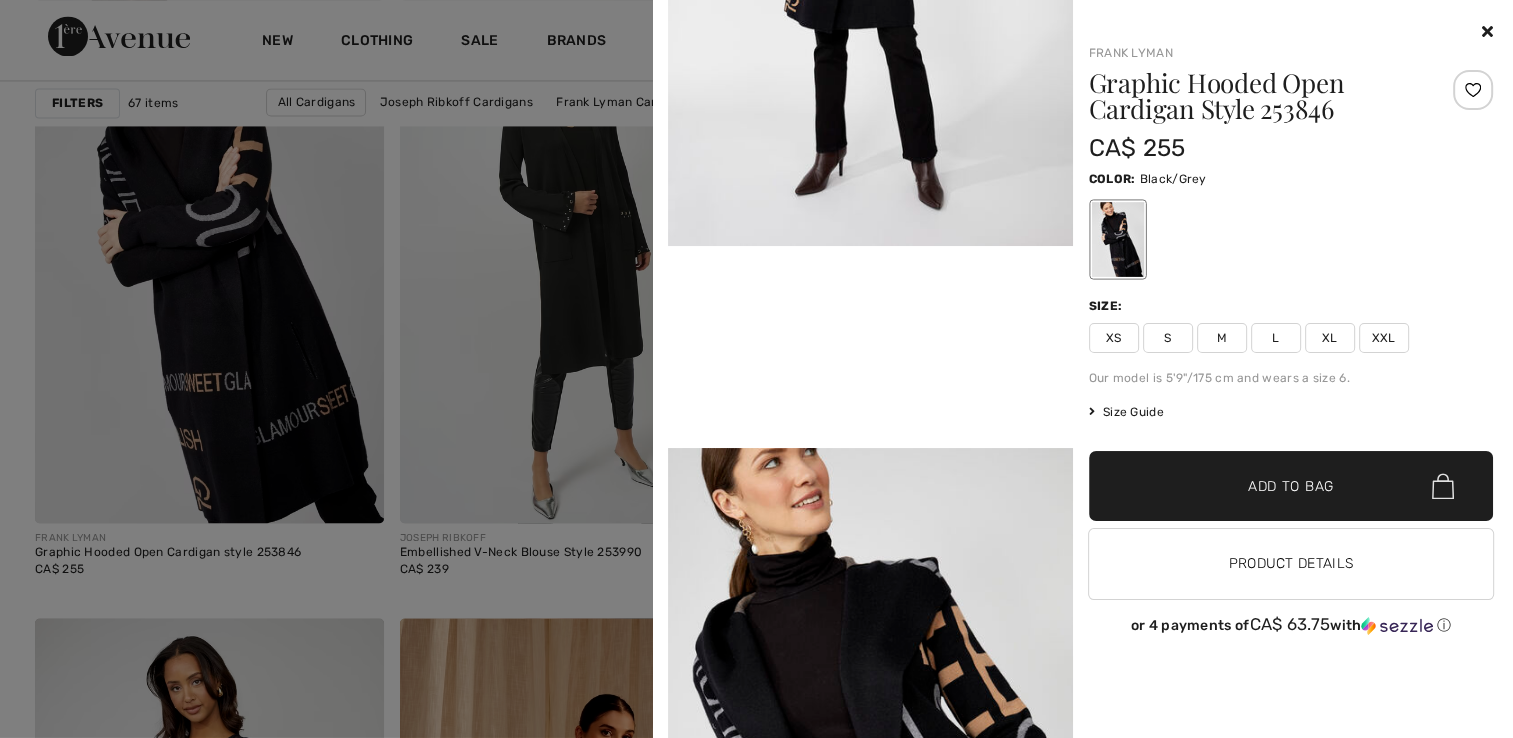 scroll, scrollTop: 1000, scrollLeft: 0, axis: vertical 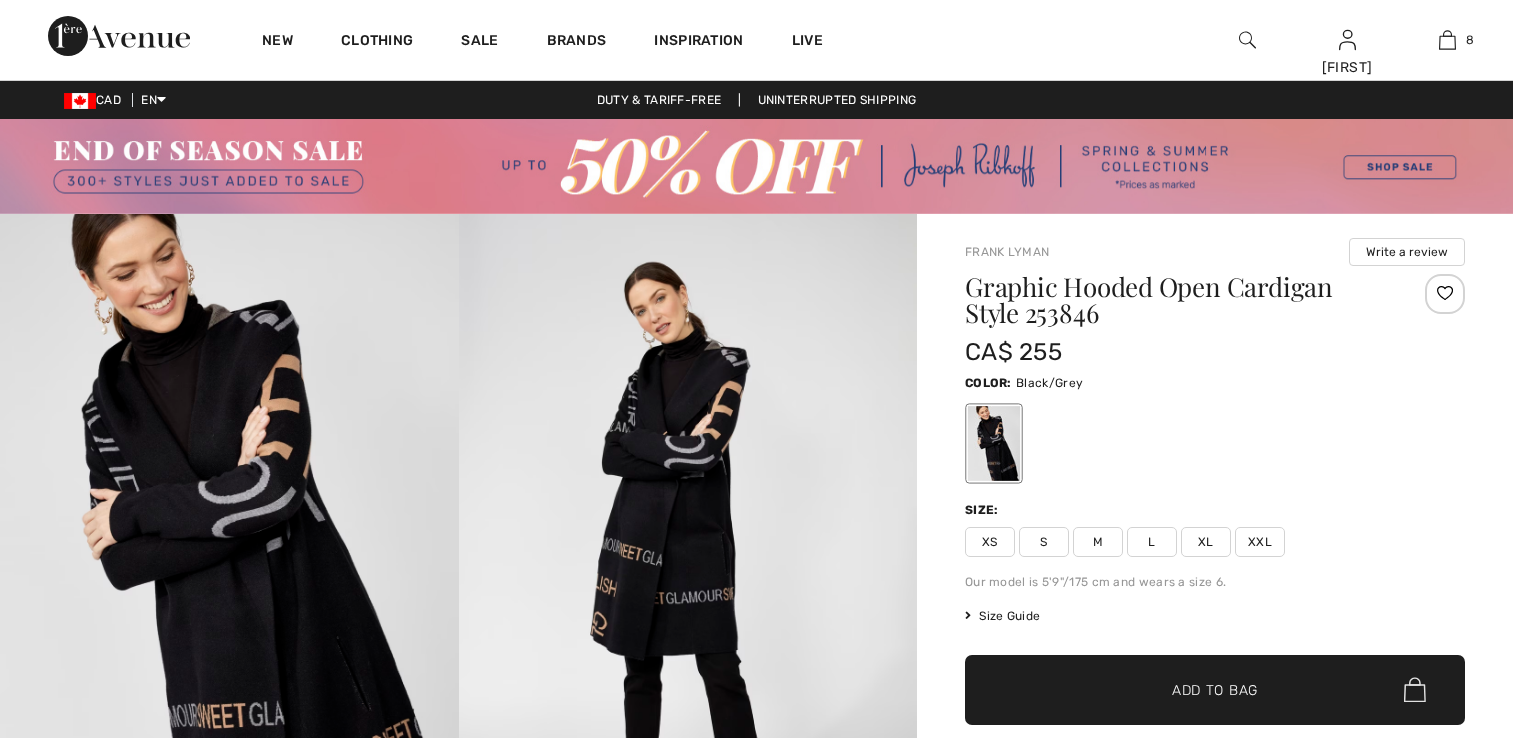 checkbox on "true" 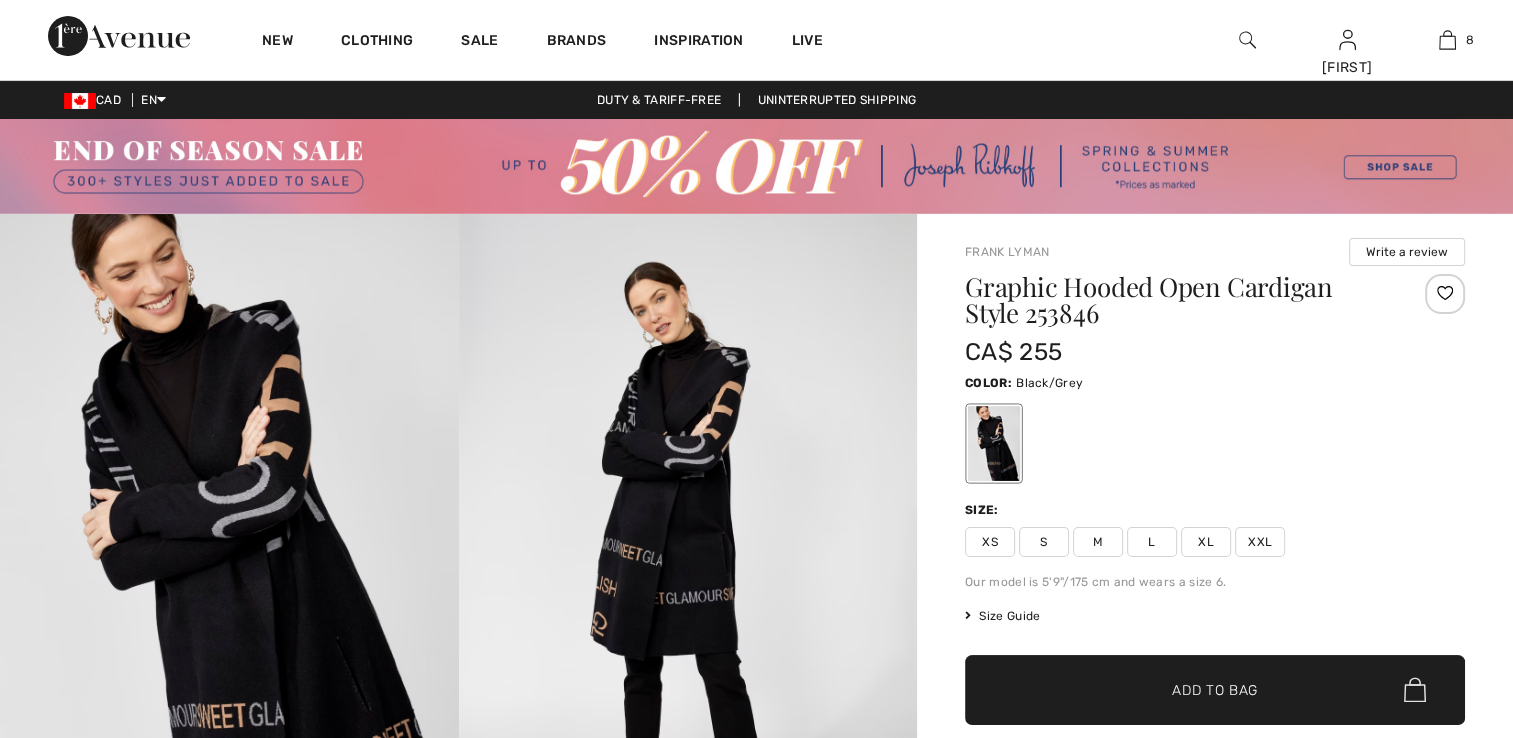 scroll, scrollTop: 0, scrollLeft: 0, axis: both 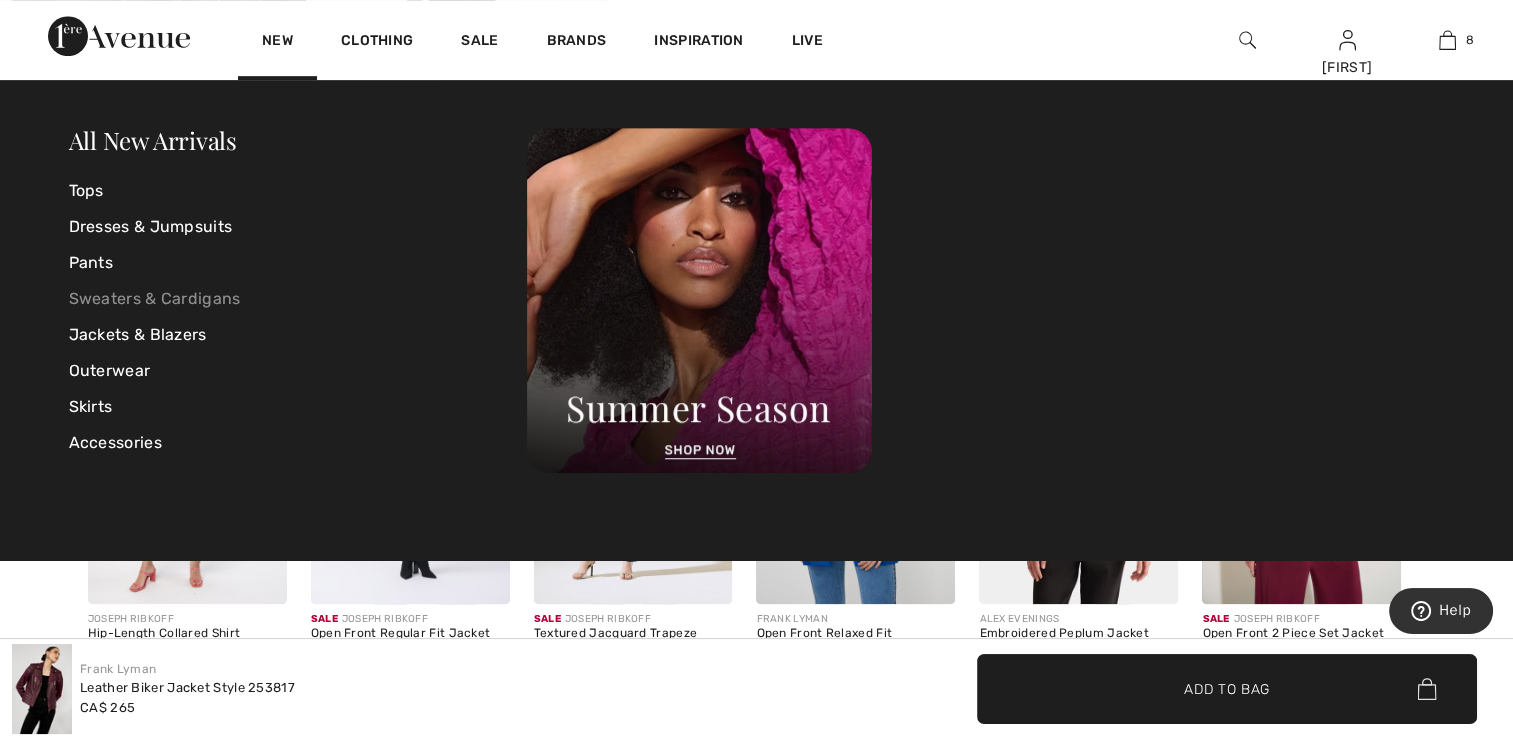 click on "Sweaters & Cardigans" at bounding box center (298, 299) 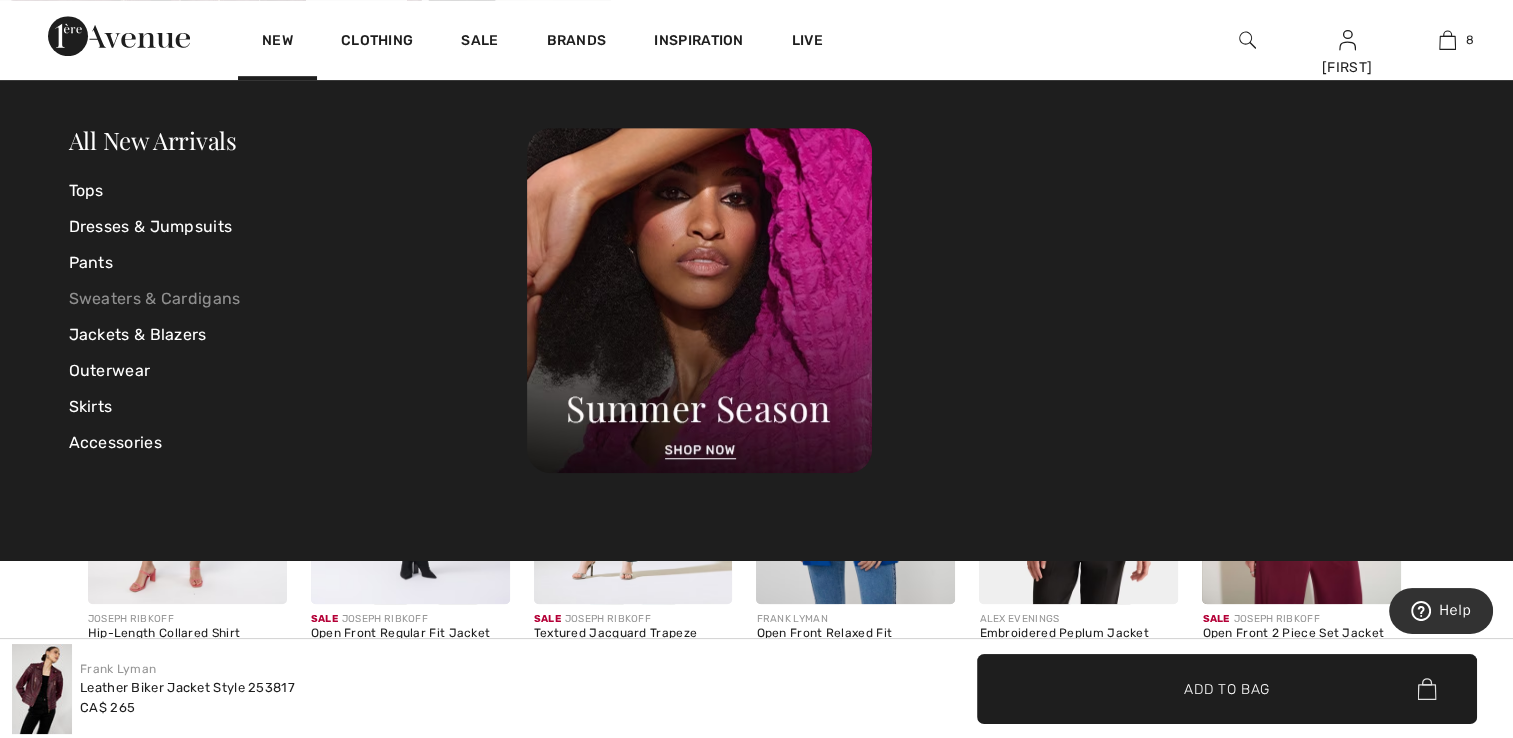 click on "Sweaters & Cardigans" at bounding box center [298, 299] 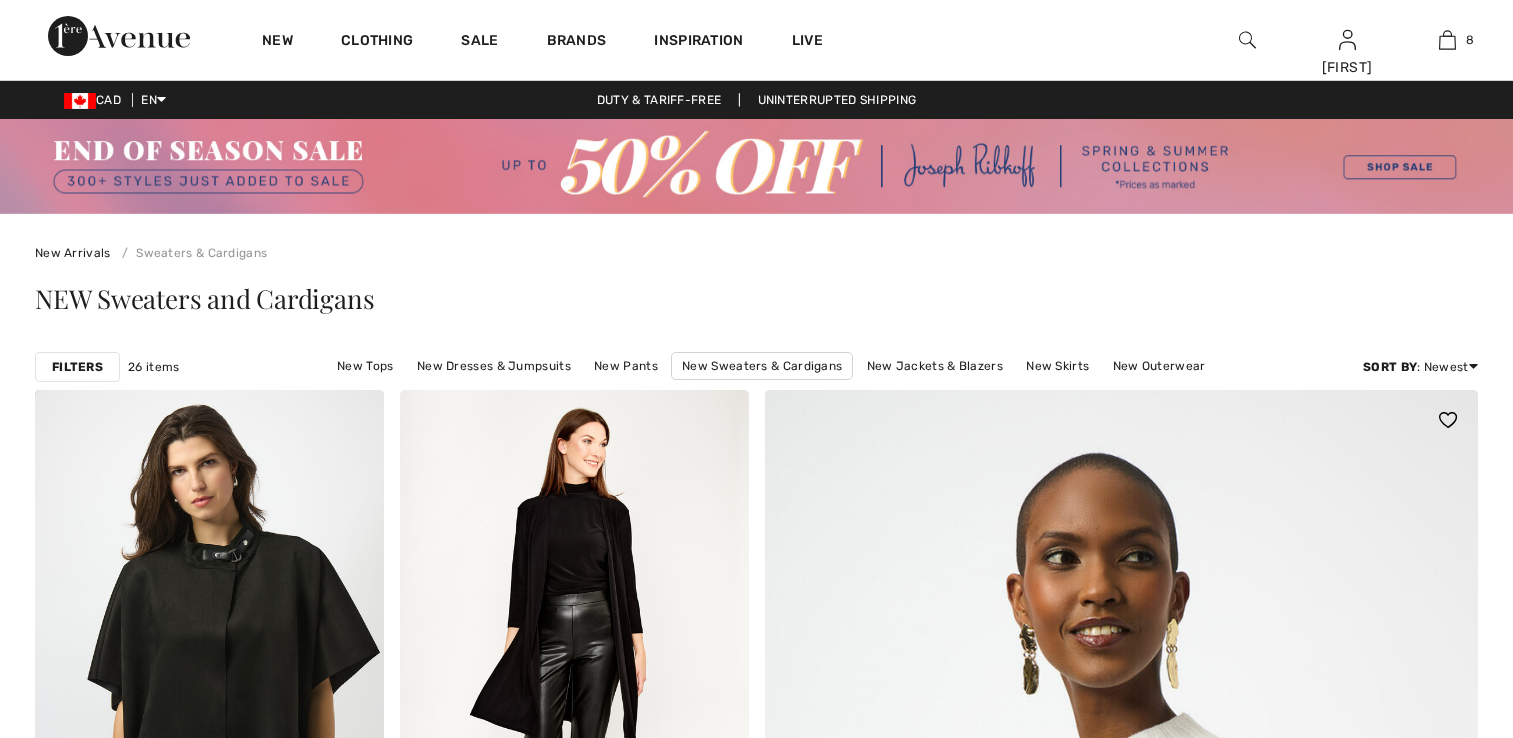 scroll, scrollTop: 0, scrollLeft: 0, axis: both 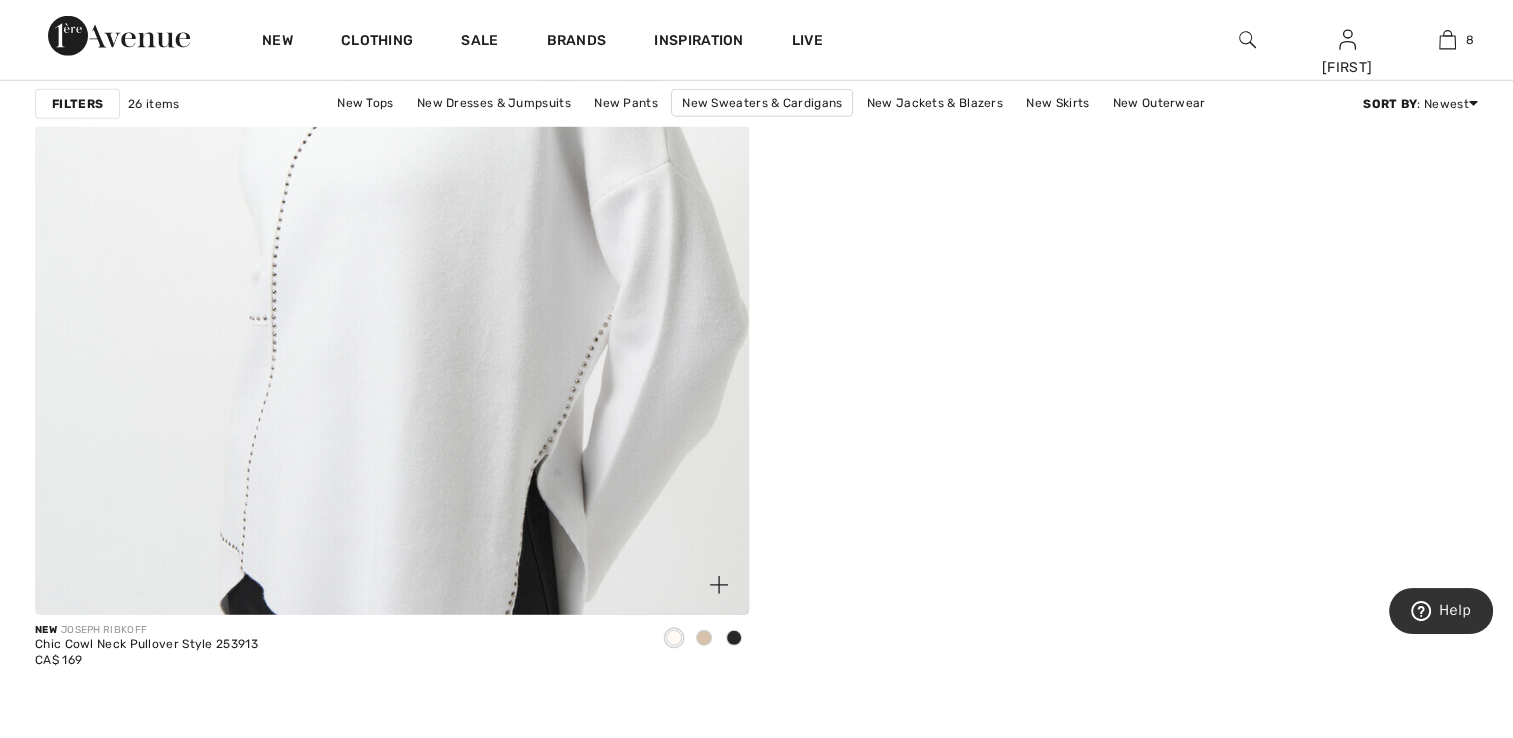 click at bounding box center [704, 638] 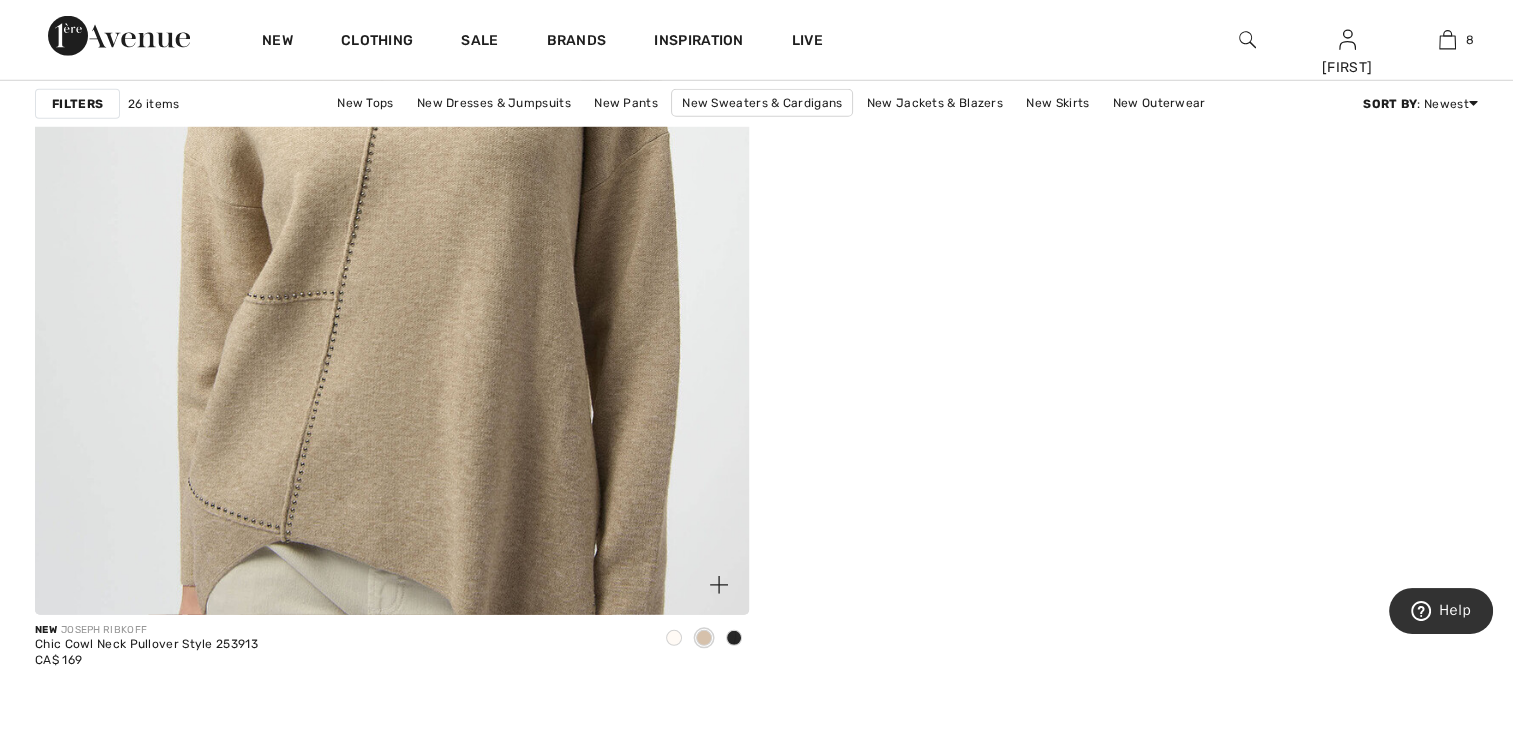 click at bounding box center [734, 638] 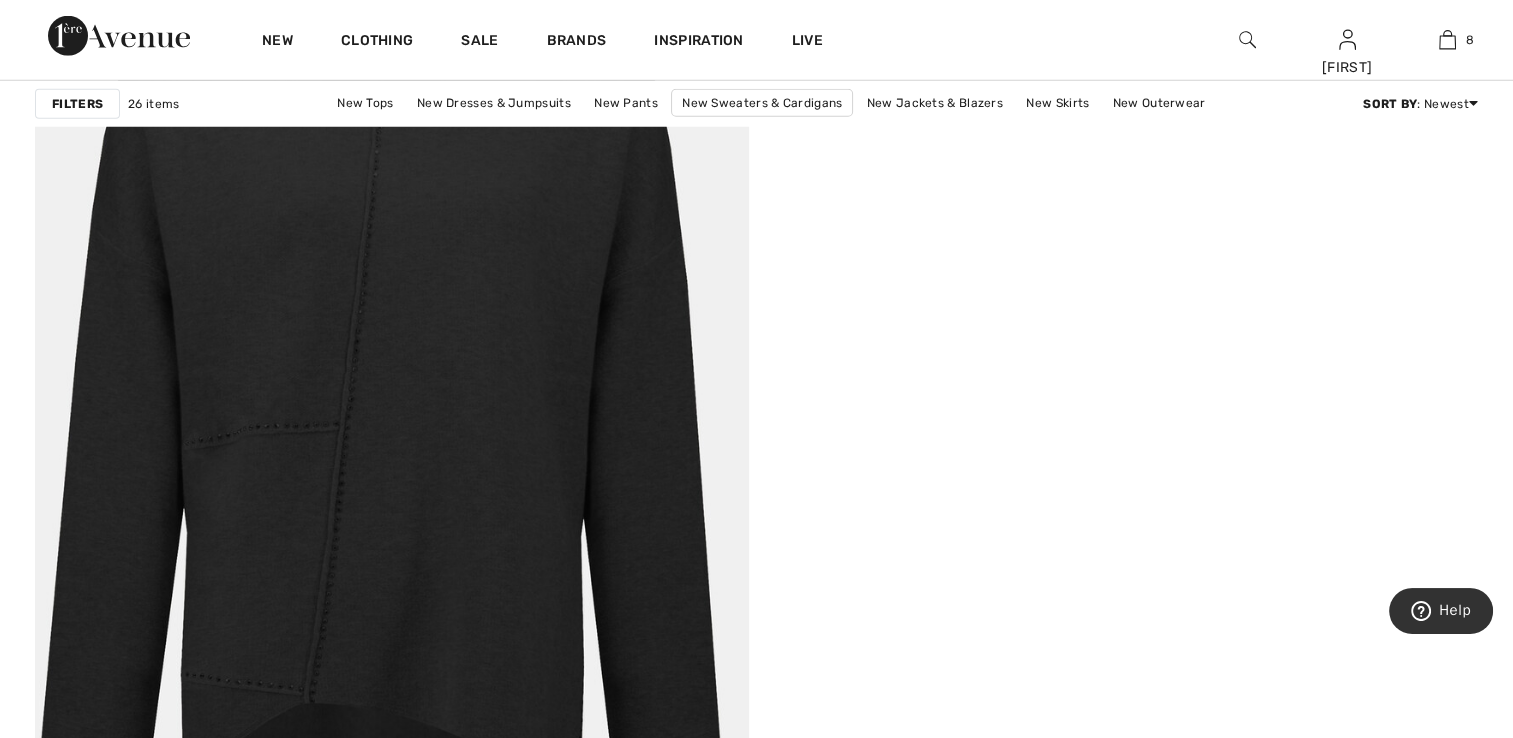 scroll, scrollTop: 5700, scrollLeft: 0, axis: vertical 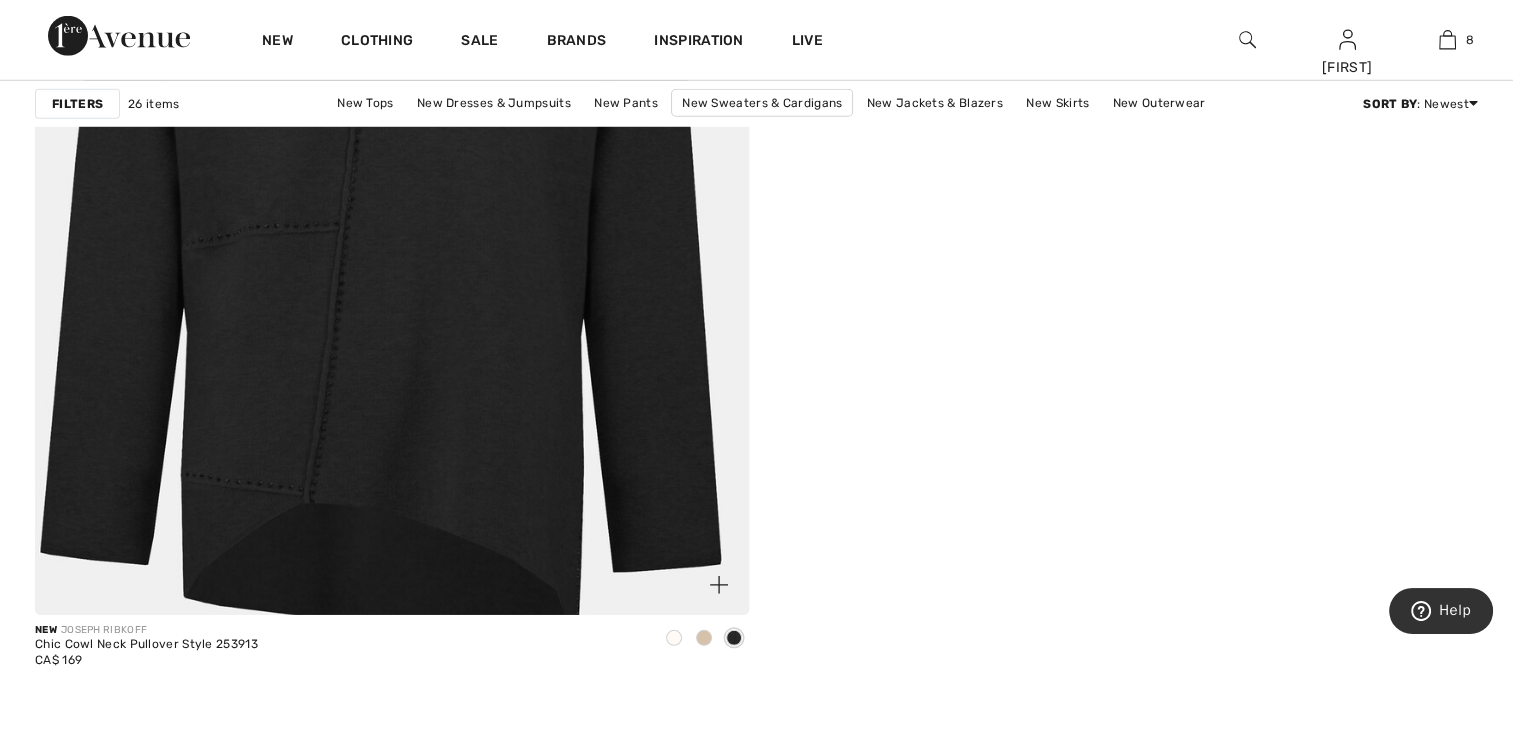 click at bounding box center [704, 639] 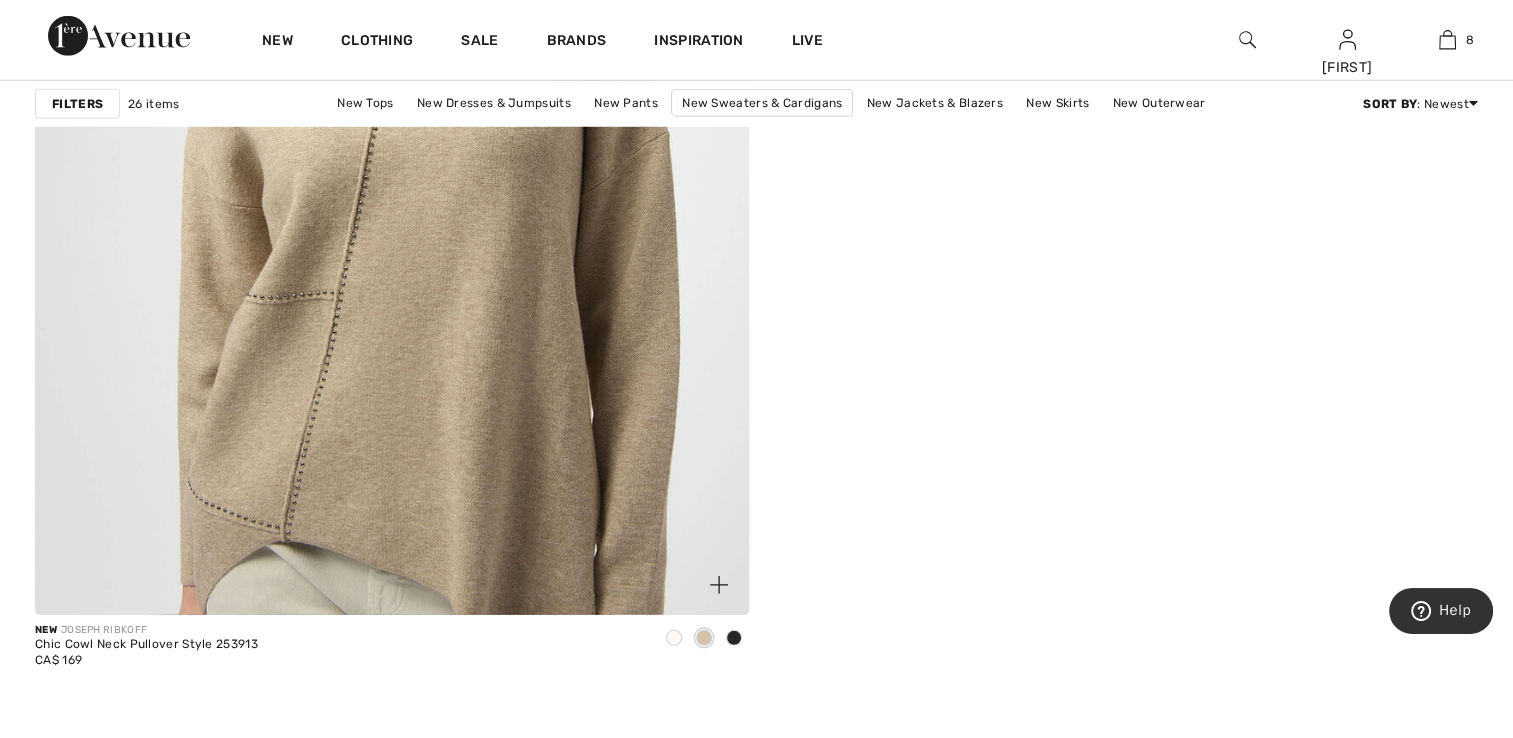 click at bounding box center [674, 638] 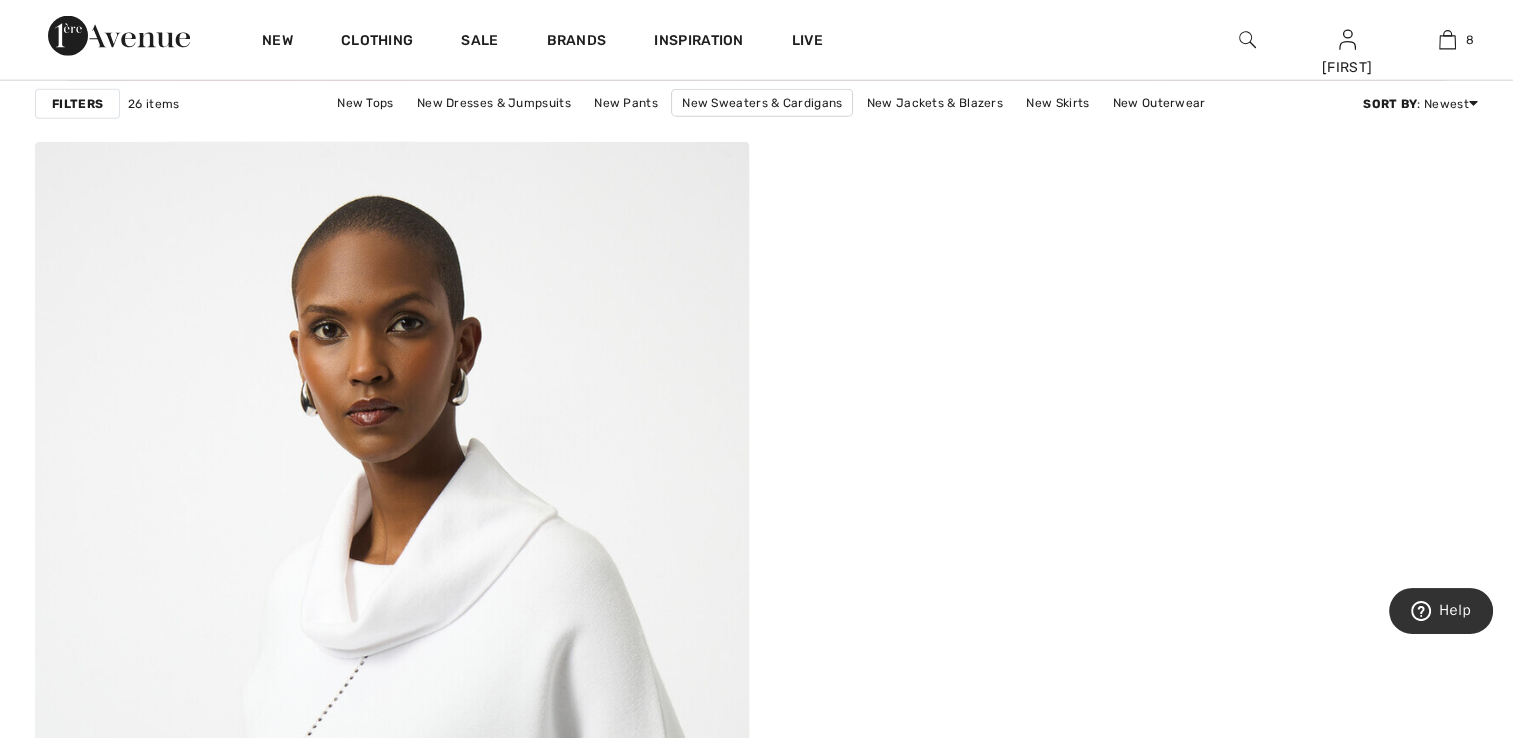 scroll, scrollTop: 5100, scrollLeft: 0, axis: vertical 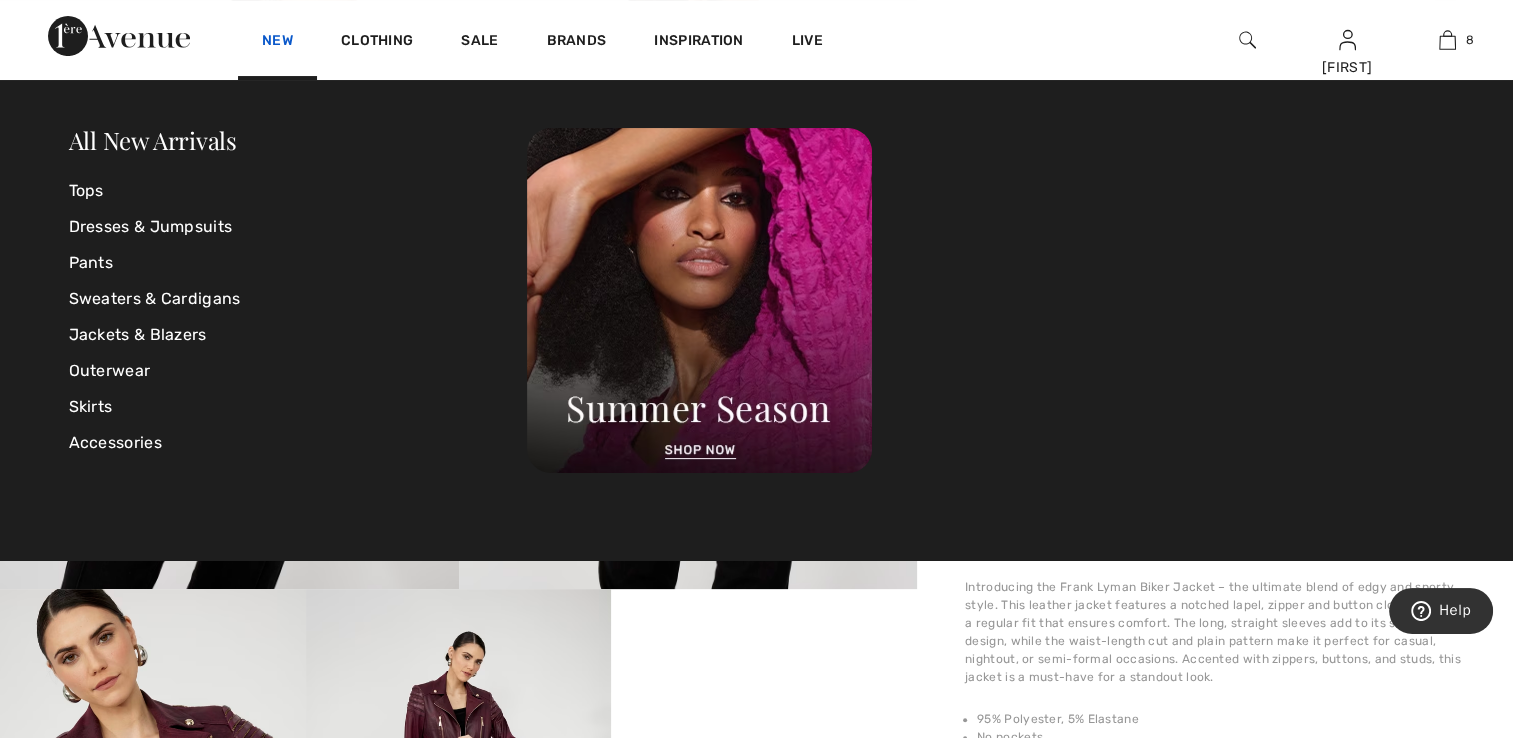 click on "New" at bounding box center [277, 42] 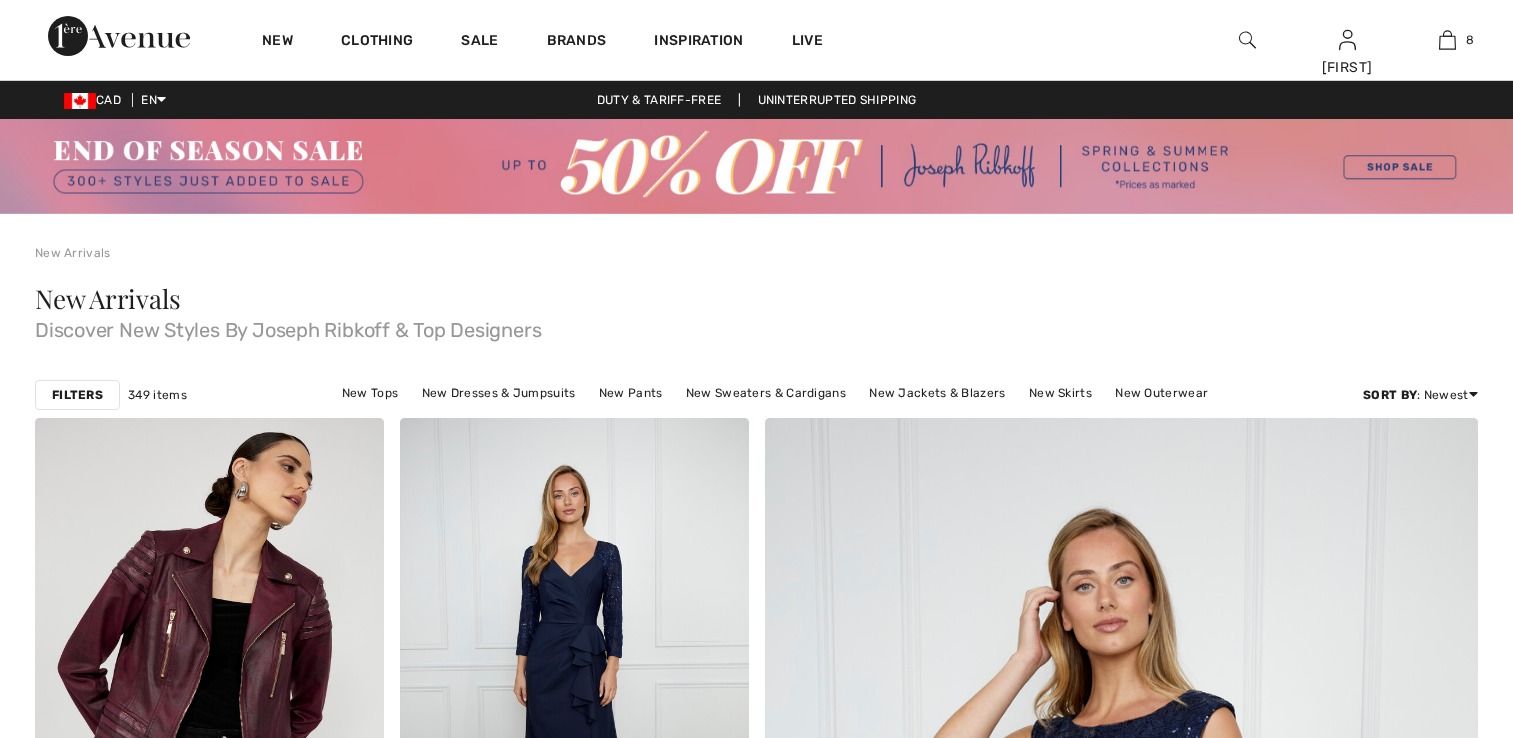 scroll, scrollTop: 0, scrollLeft: 0, axis: both 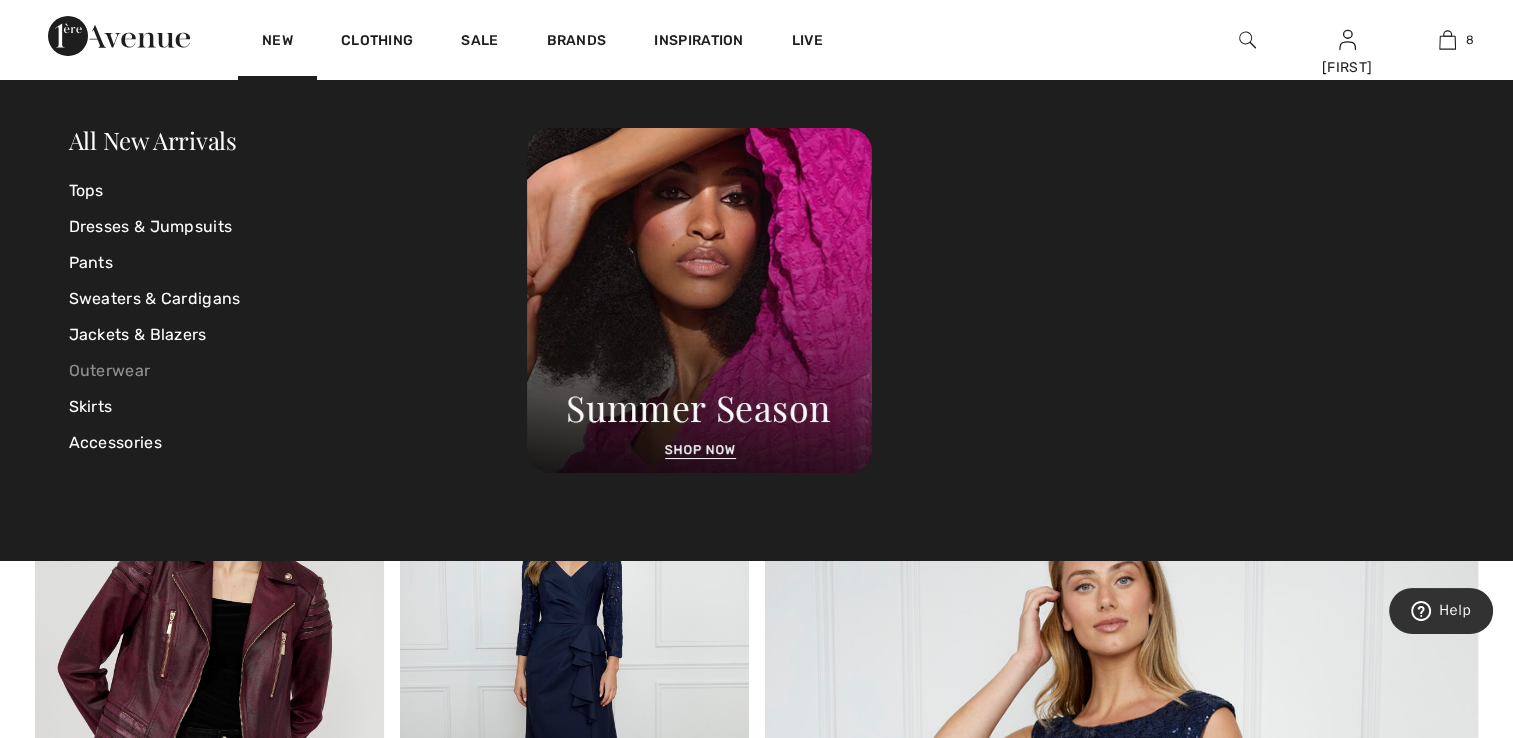 click on "Outerwear" at bounding box center [298, 371] 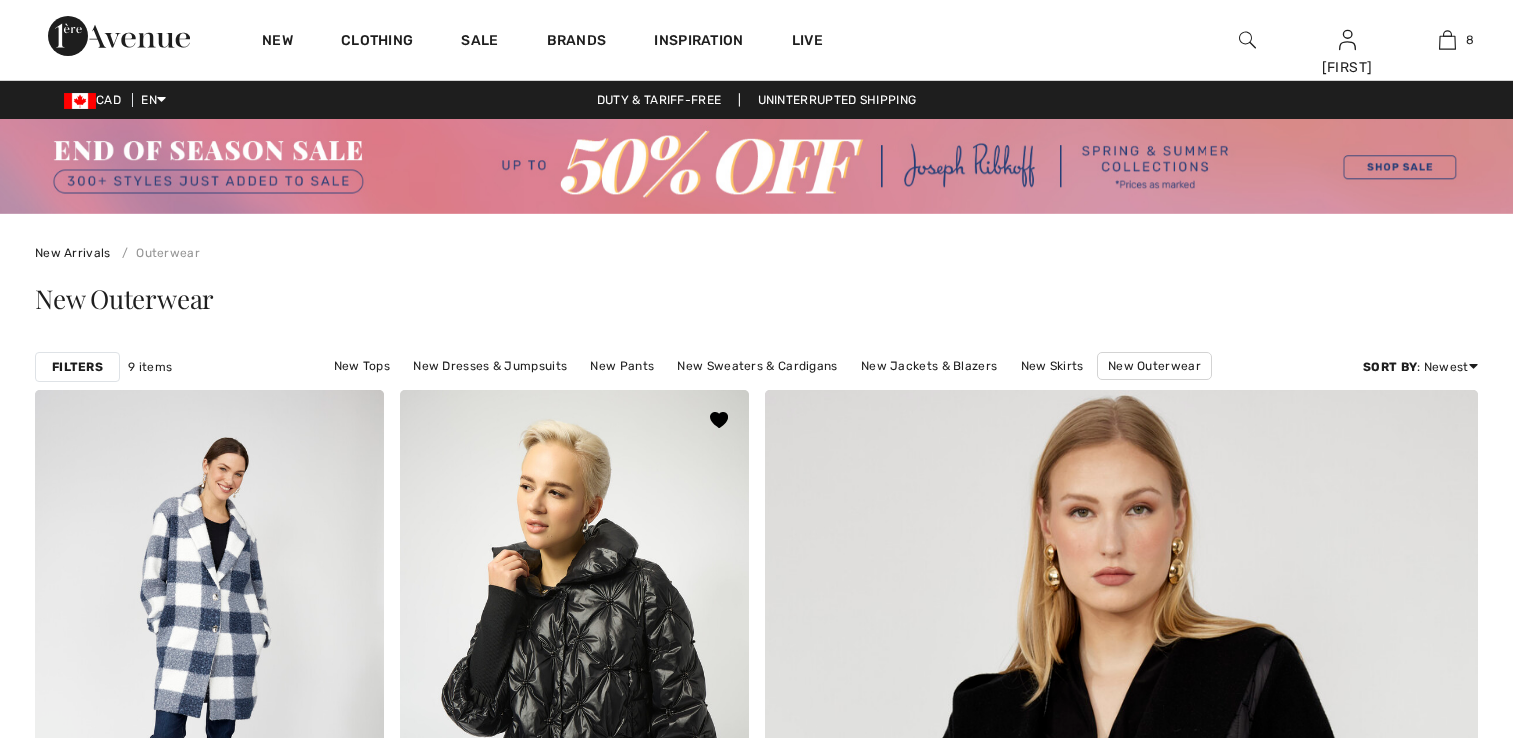 scroll, scrollTop: 0, scrollLeft: 0, axis: both 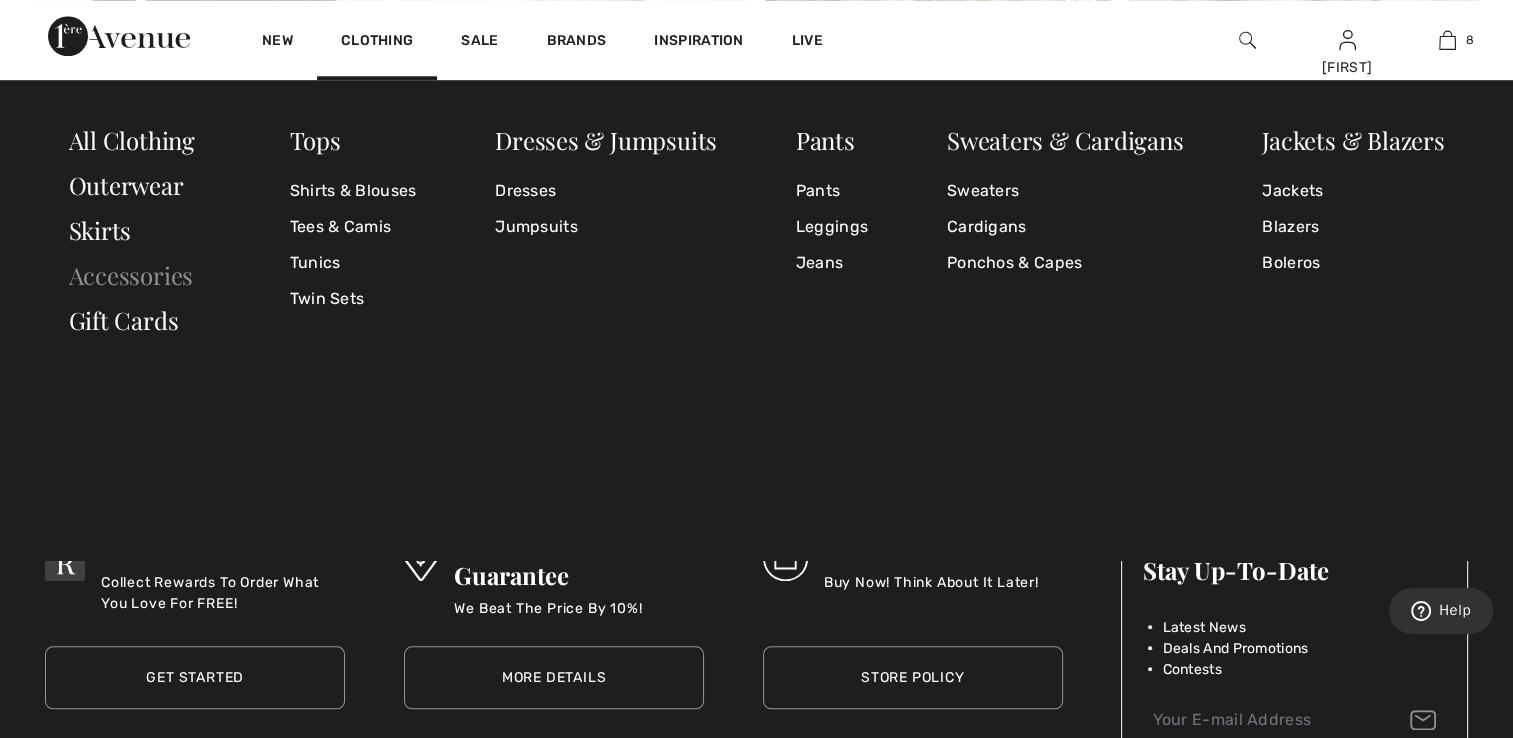 click on "Accessories" at bounding box center [131, 275] 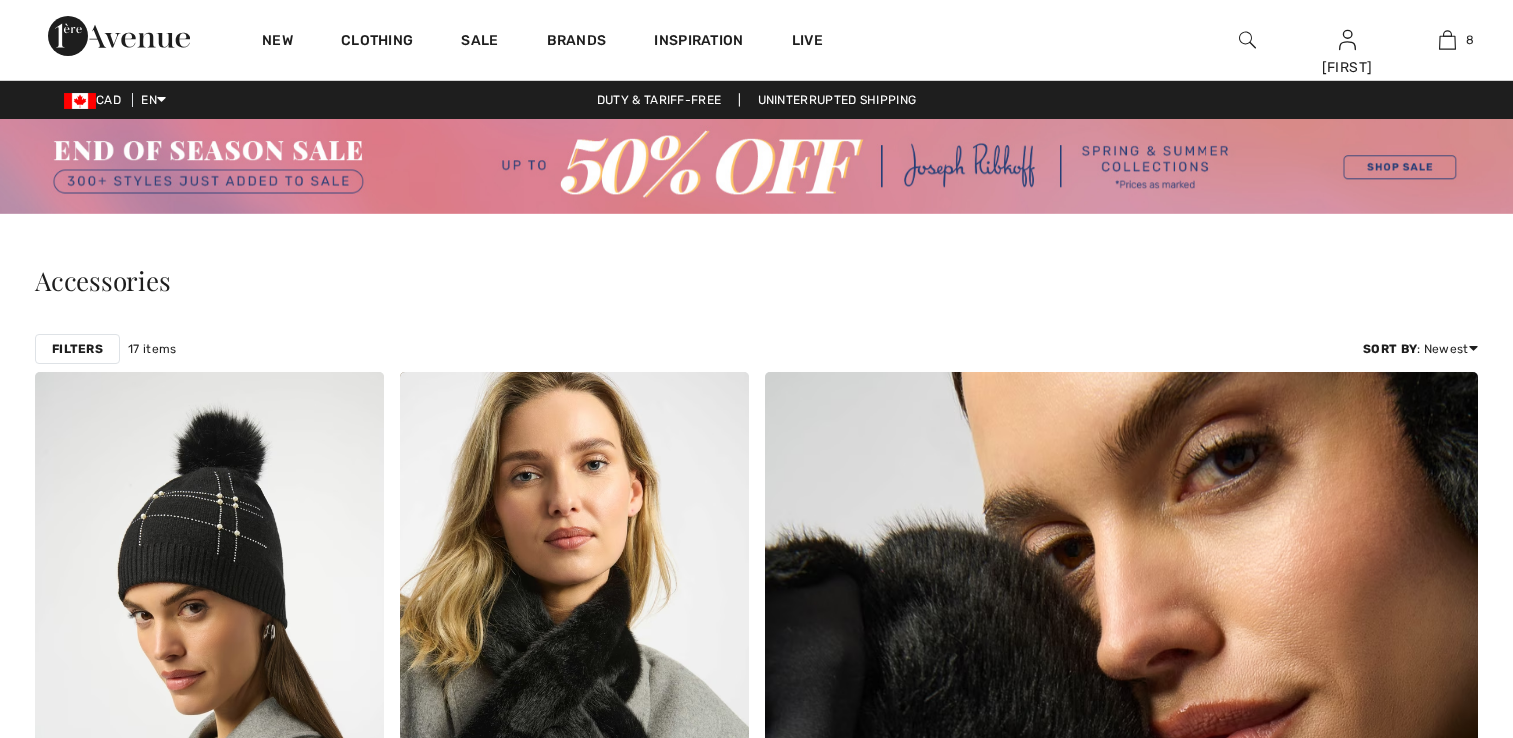 scroll, scrollTop: 0, scrollLeft: 0, axis: both 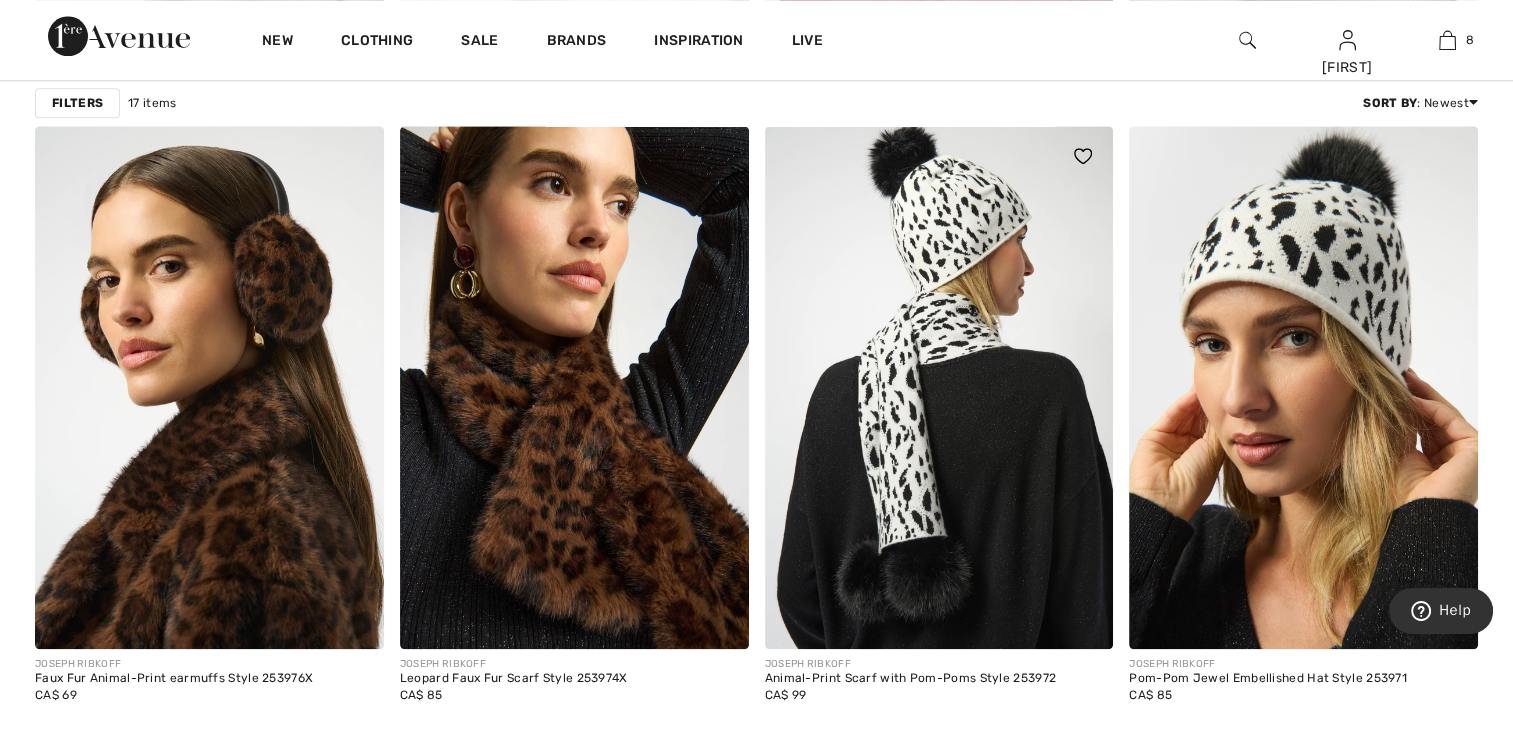click at bounding box center (939, 387) 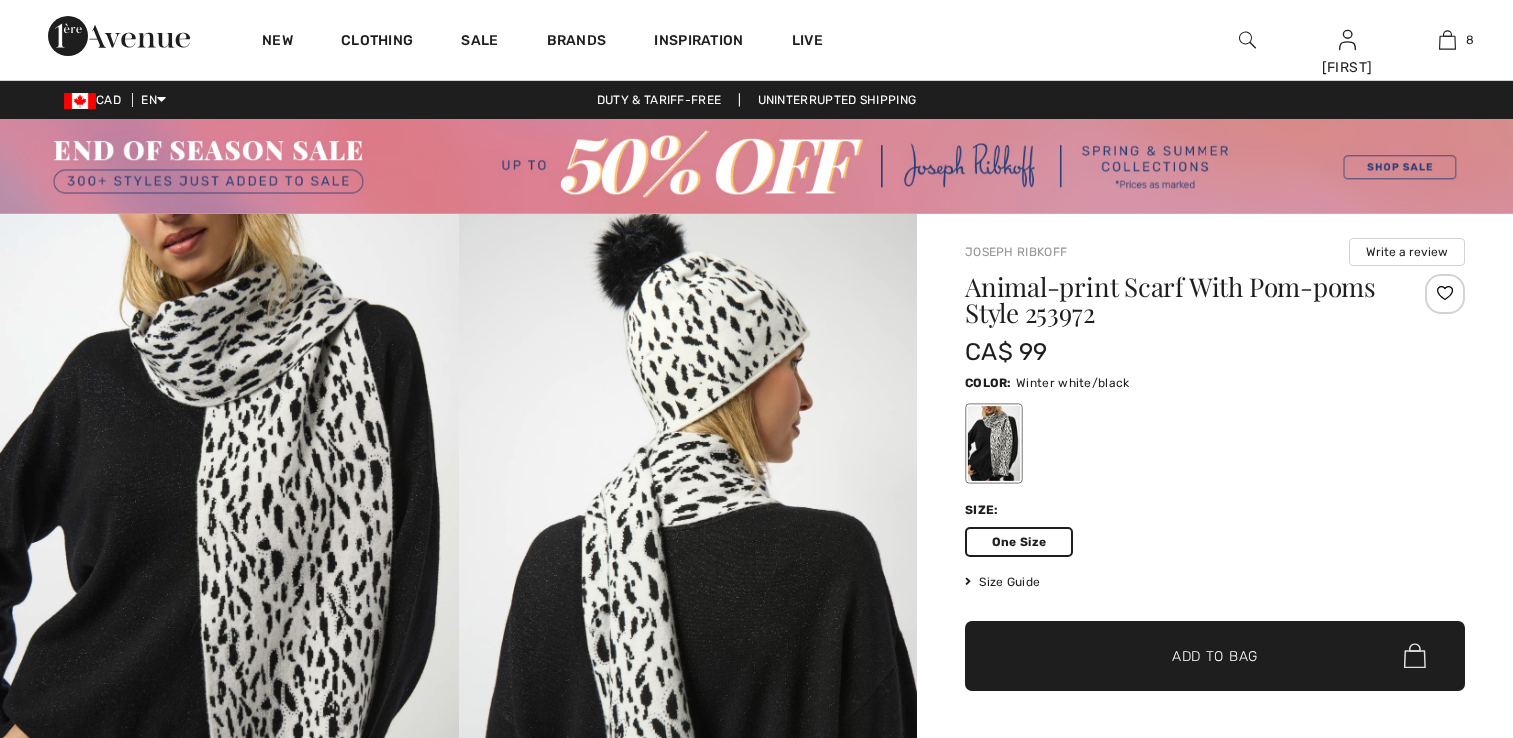 scroll, scrollTop: 0, scrollLeft: 0, axis: both 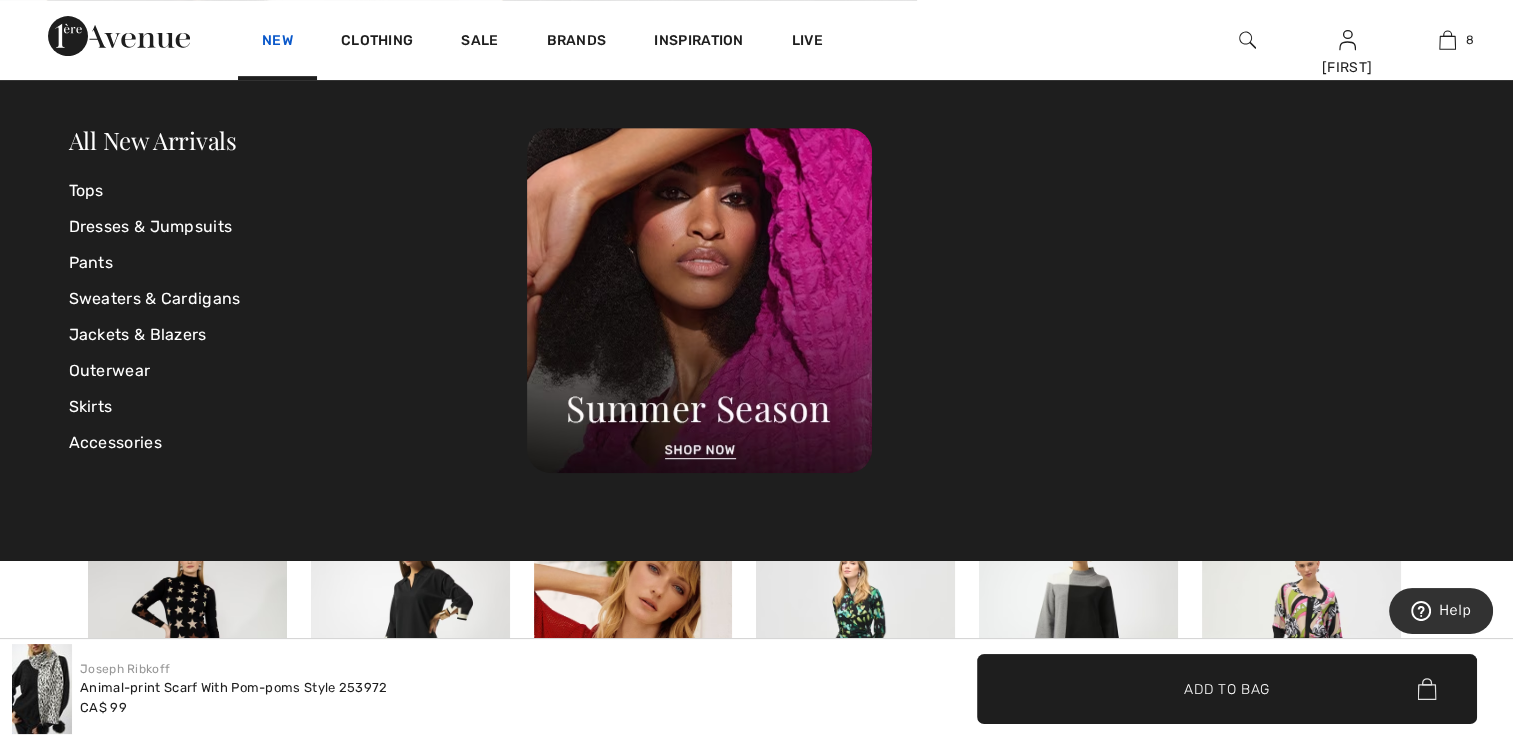 click on "New" at bounding box center (277, 42) 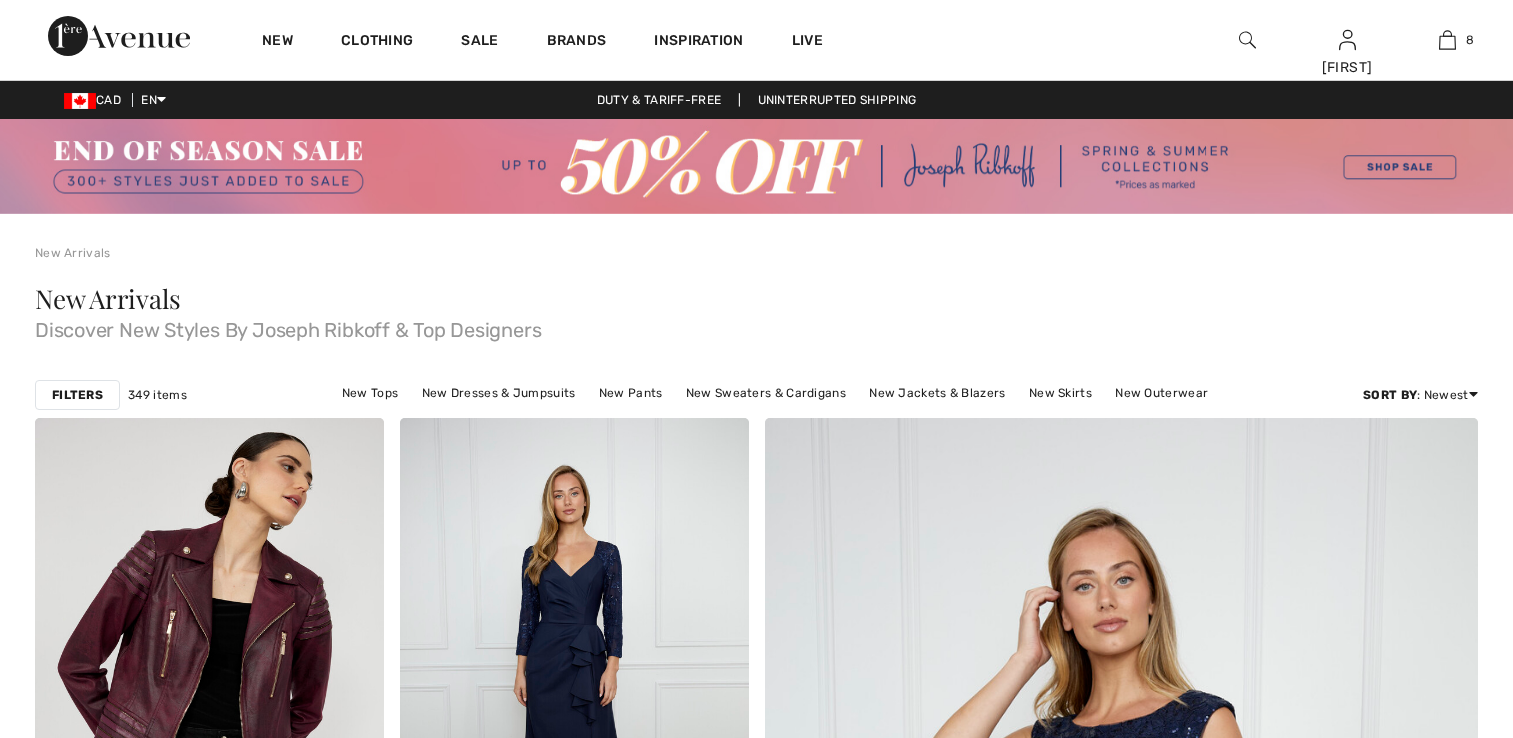 scroll, scrollTop: 0, scrollLeft: 0, axis: both 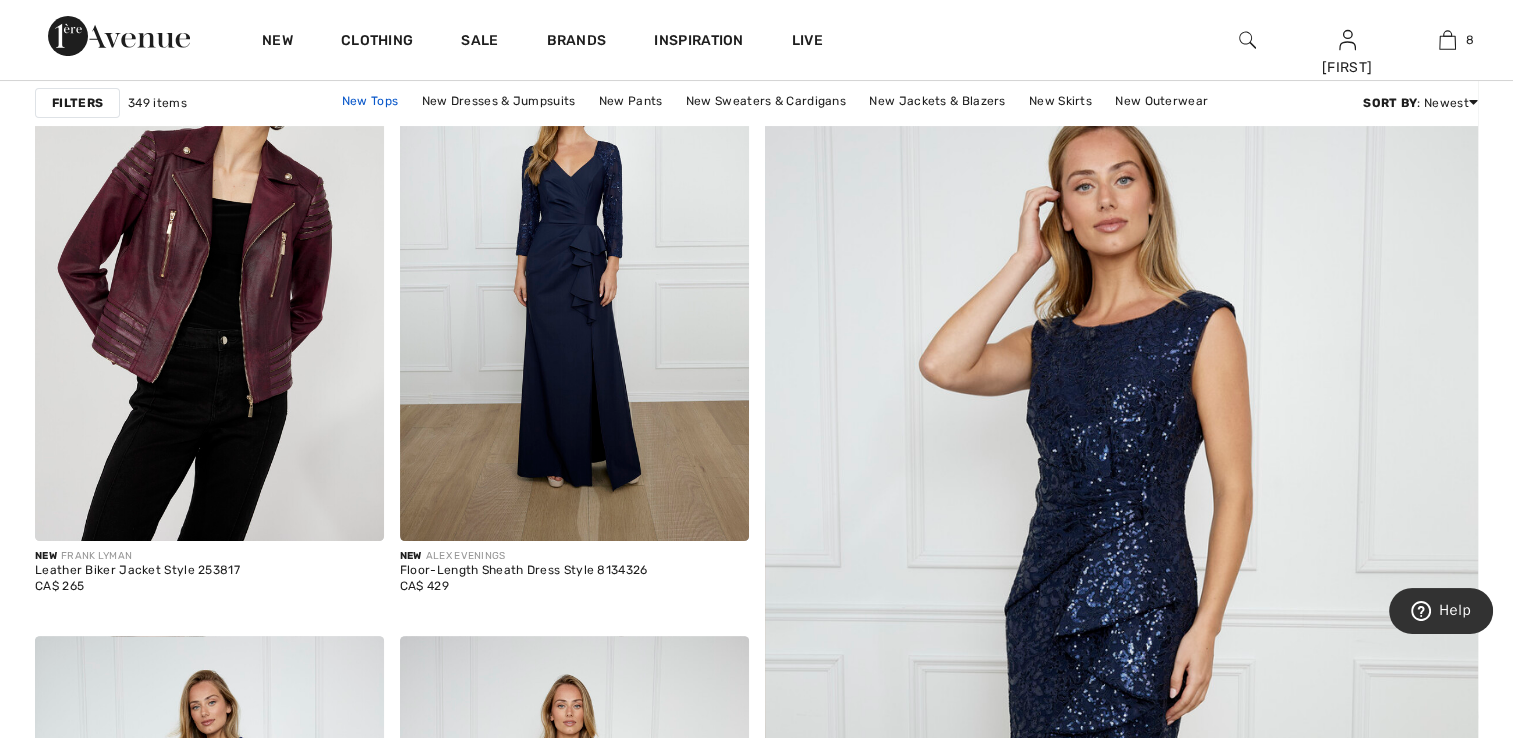 click on "New Tops" at bounding box center (370, 101) 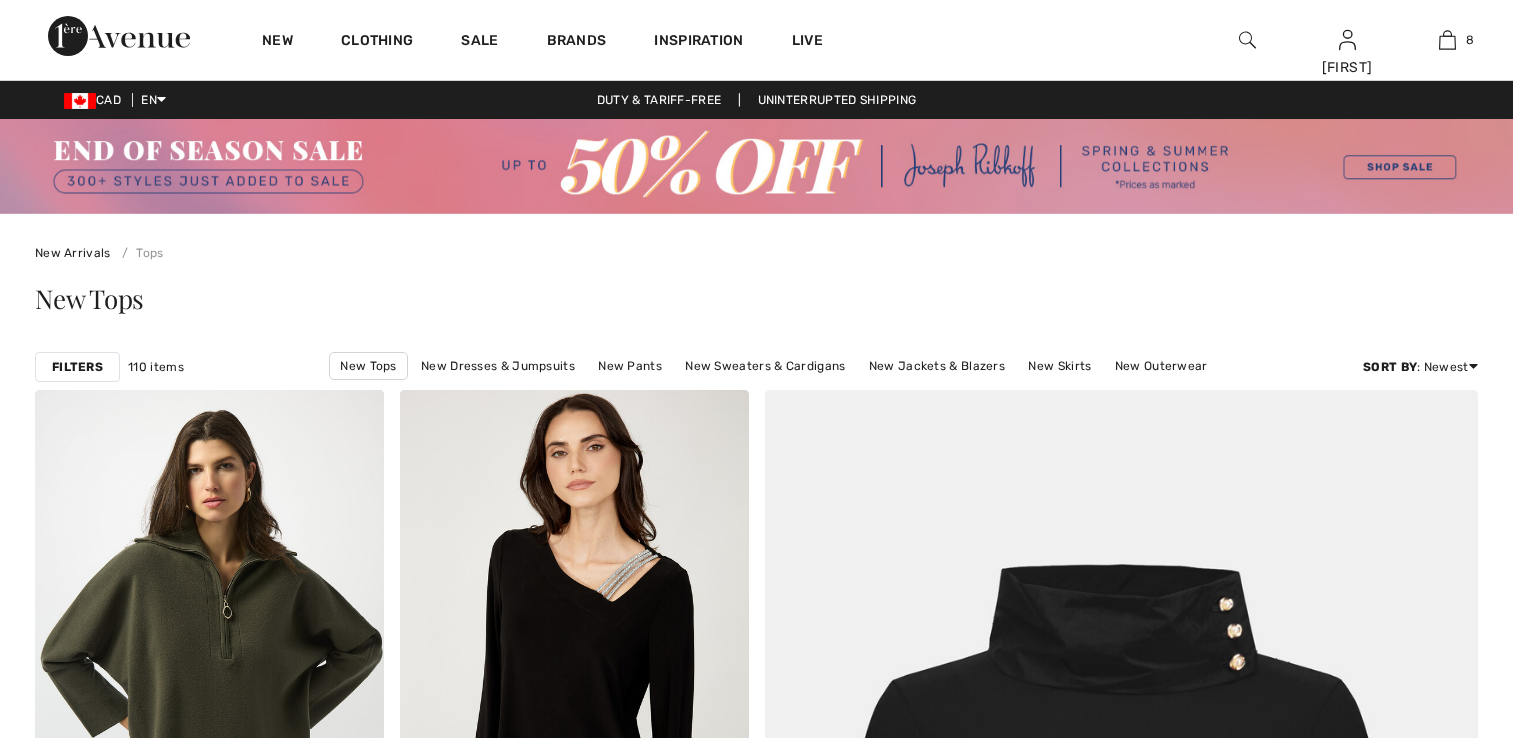scroll, scrollTop: 0, scrollLeft: 0, axis: both 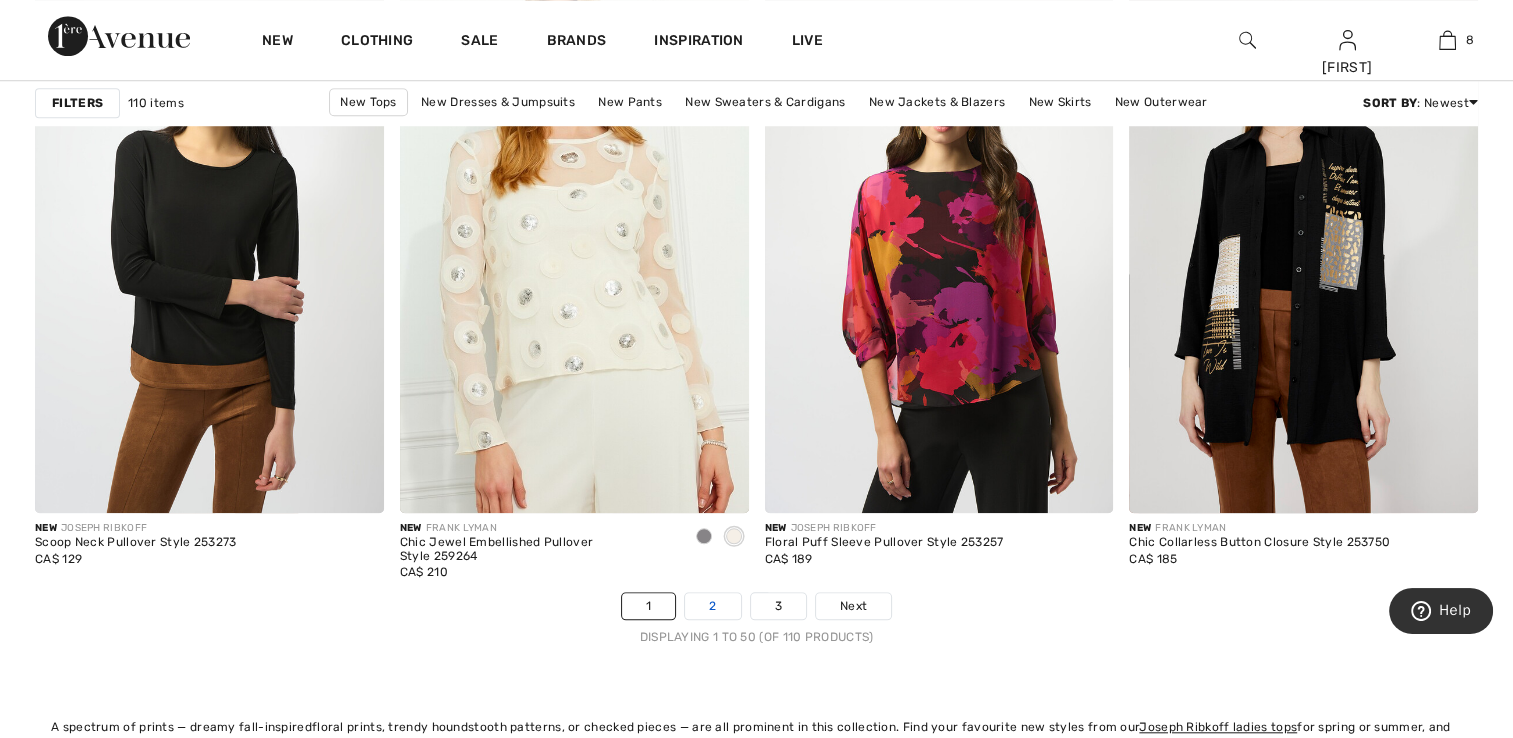 click on "2" at bounding box center (712, 606) 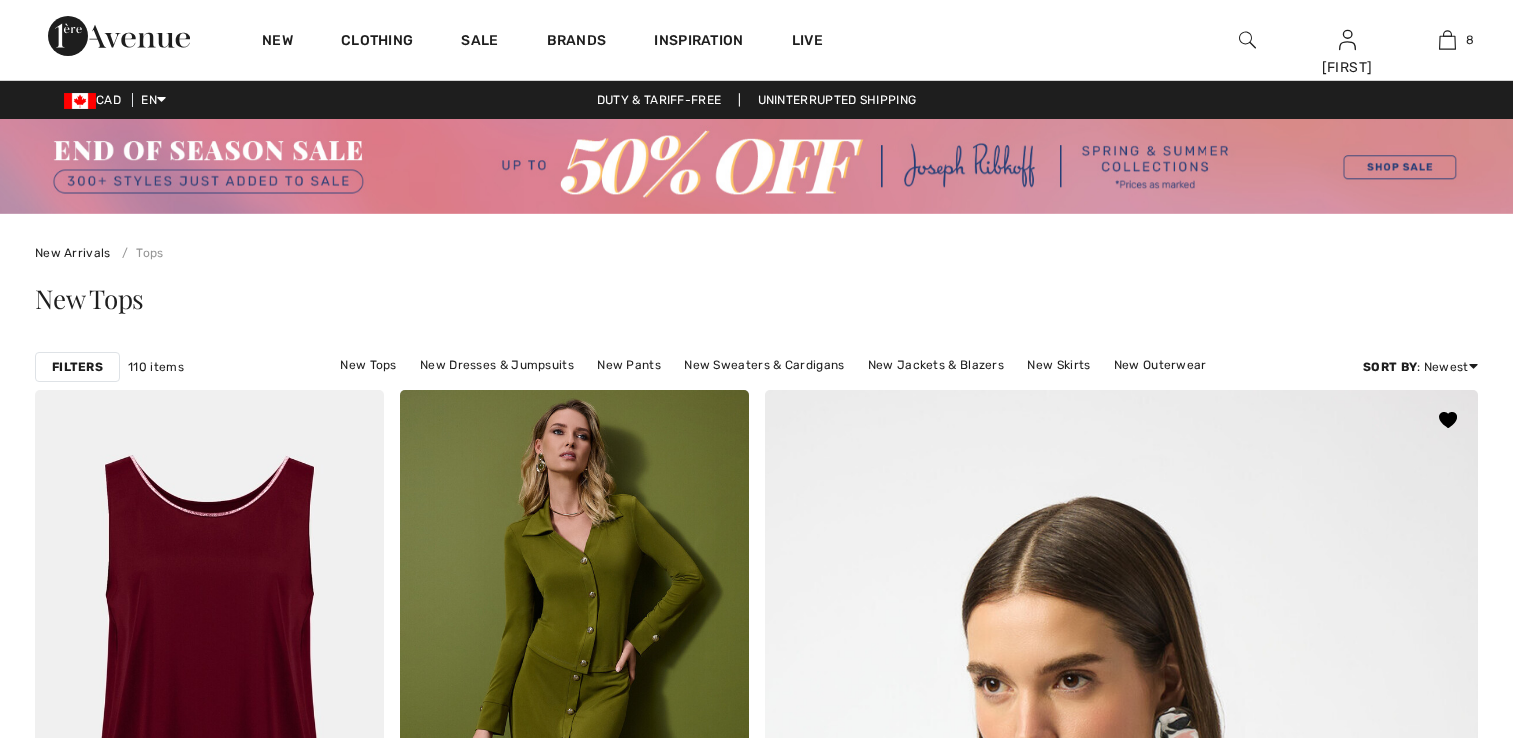scroll, scrollTop: 0, scrollLeft: 0, axis: both 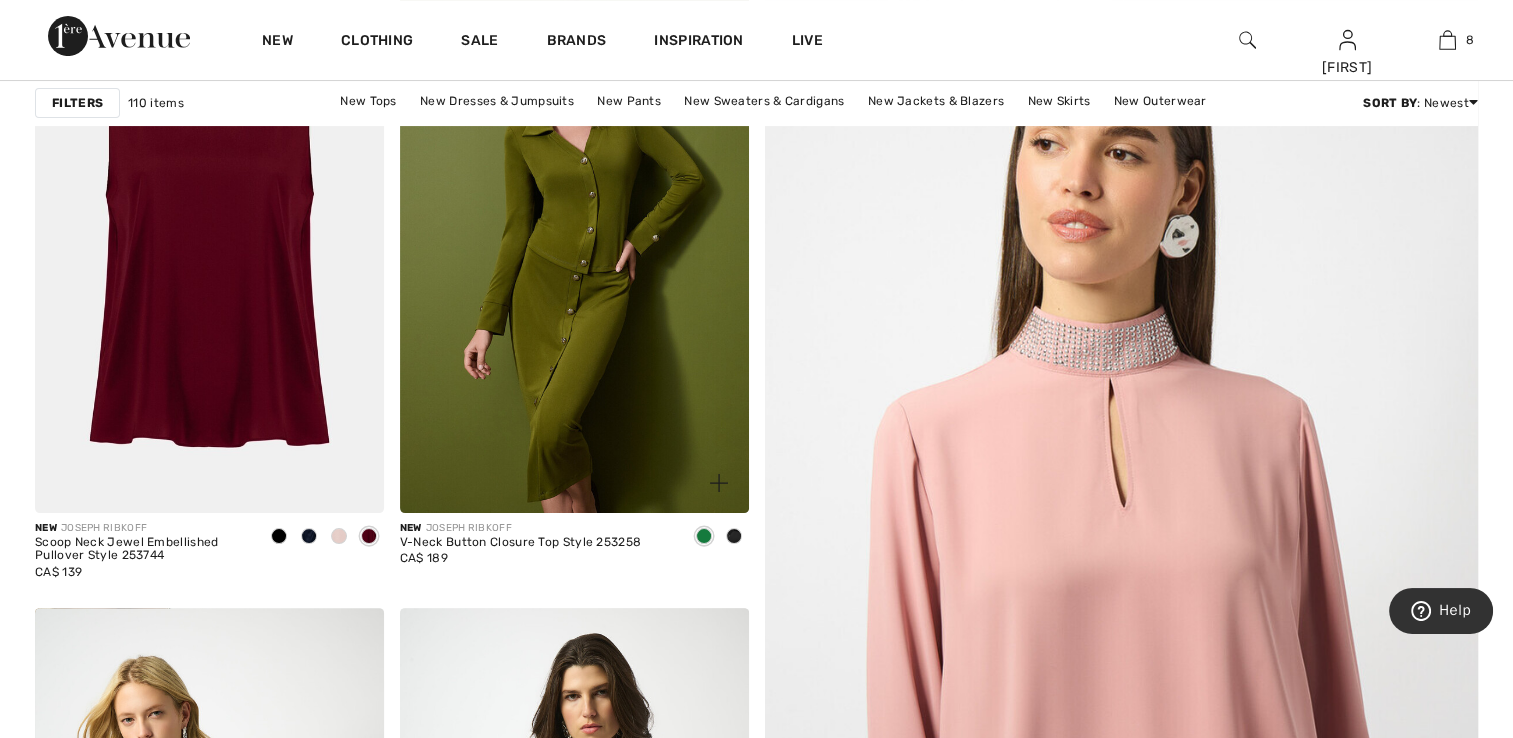 click at bounding box center [704, 536] 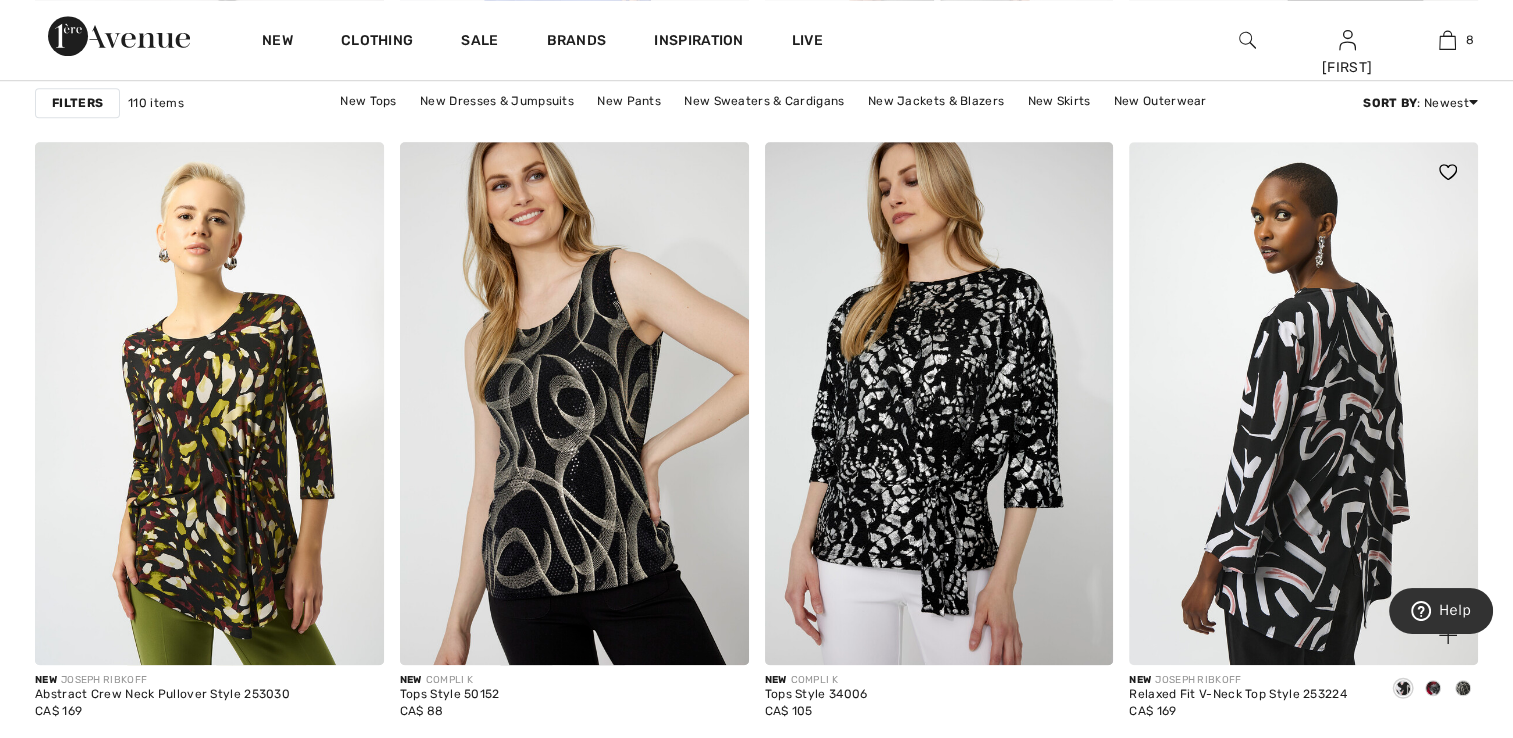 scroll, scrollTop: 9100, scrollLeft: 0, axis: vertical 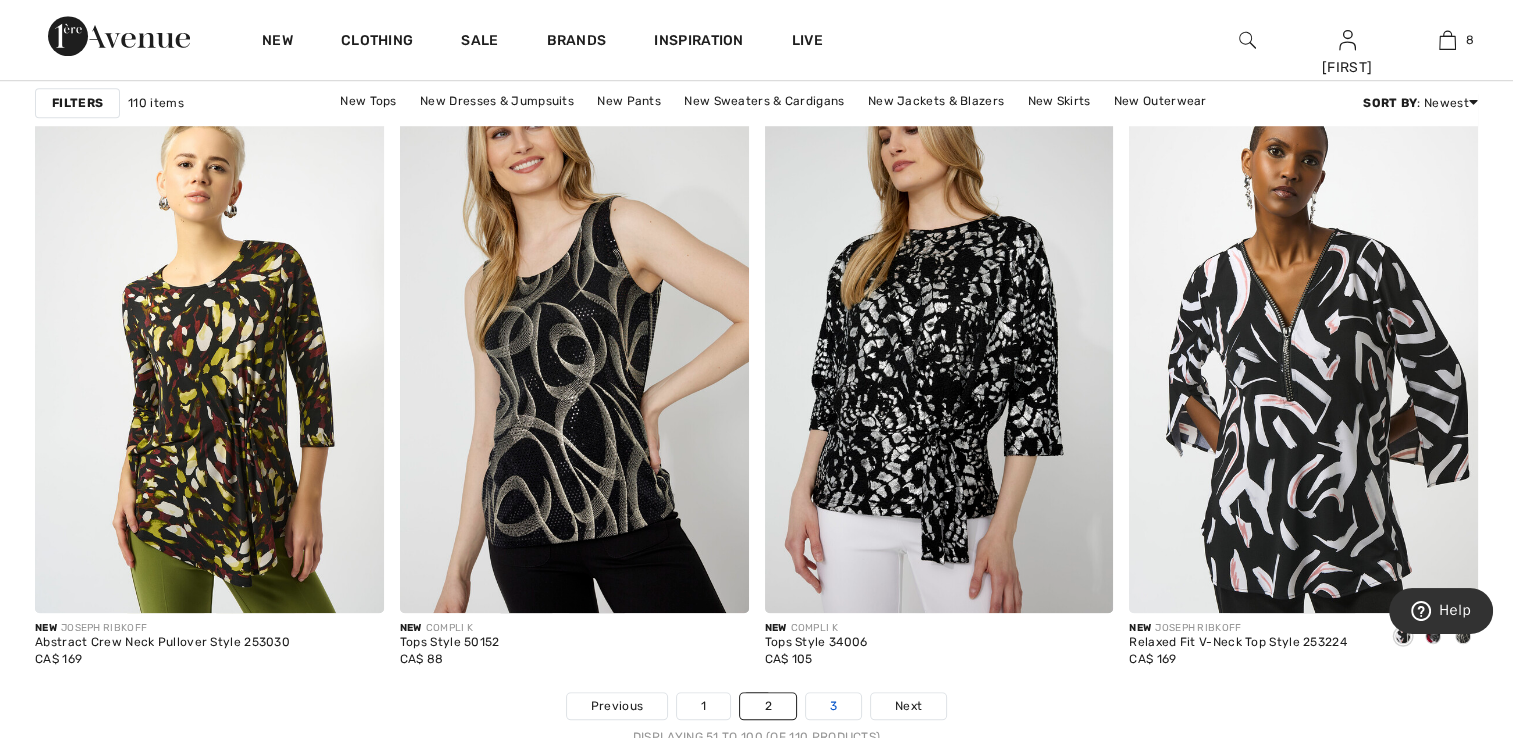 click on "3" at bounding box center [833, 706] 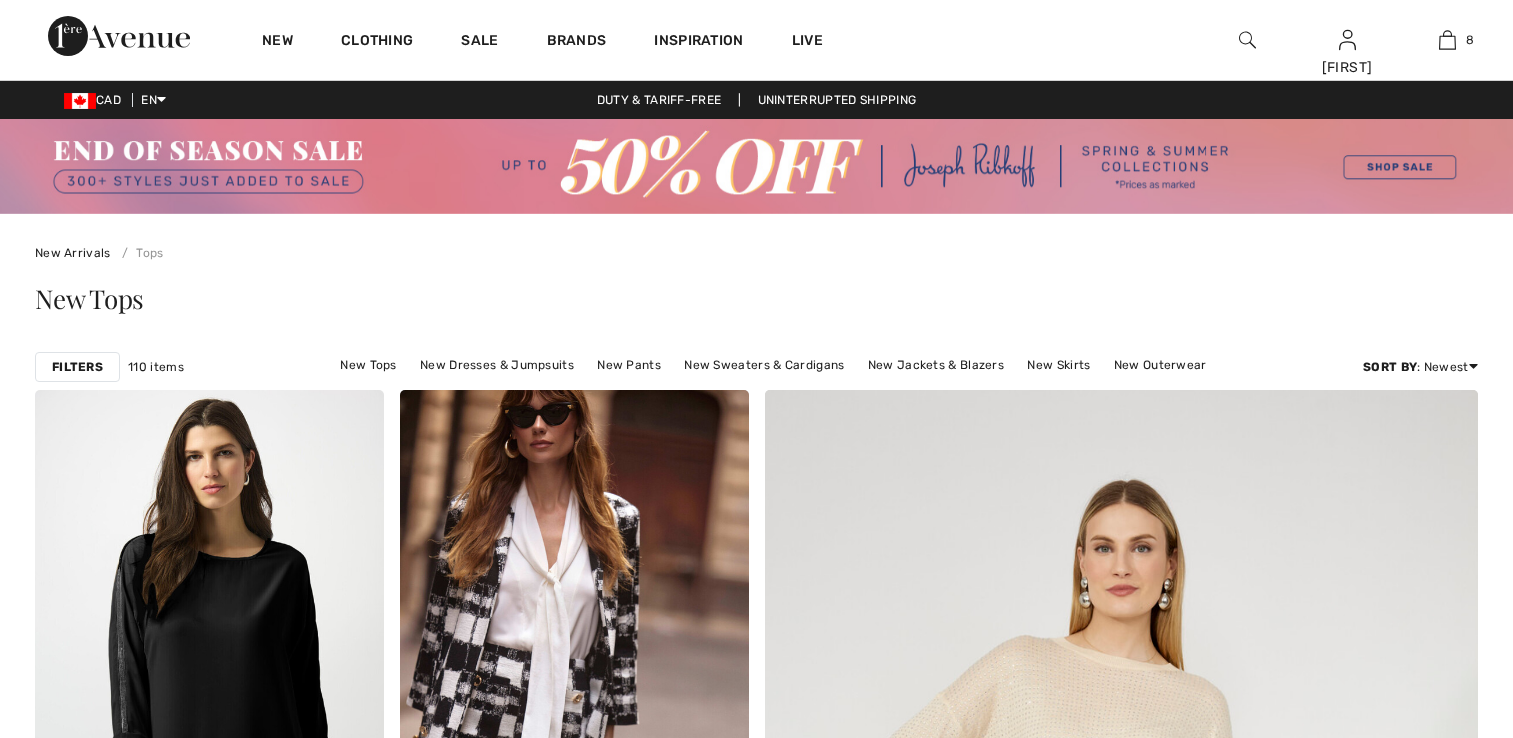 scroll, scrollTop: 0, scrollLeft: 0, axis: both 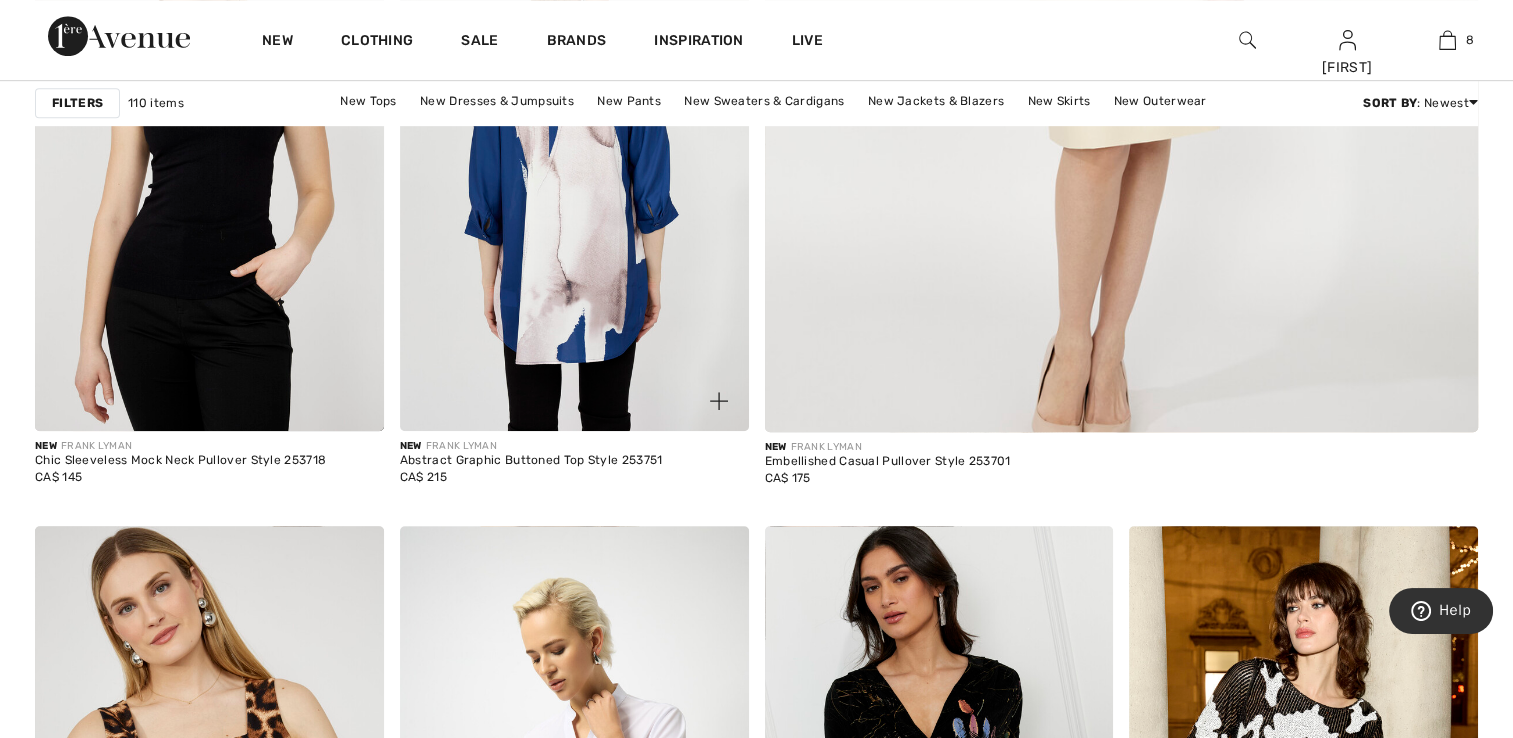 click at bounding box center (574, 169) 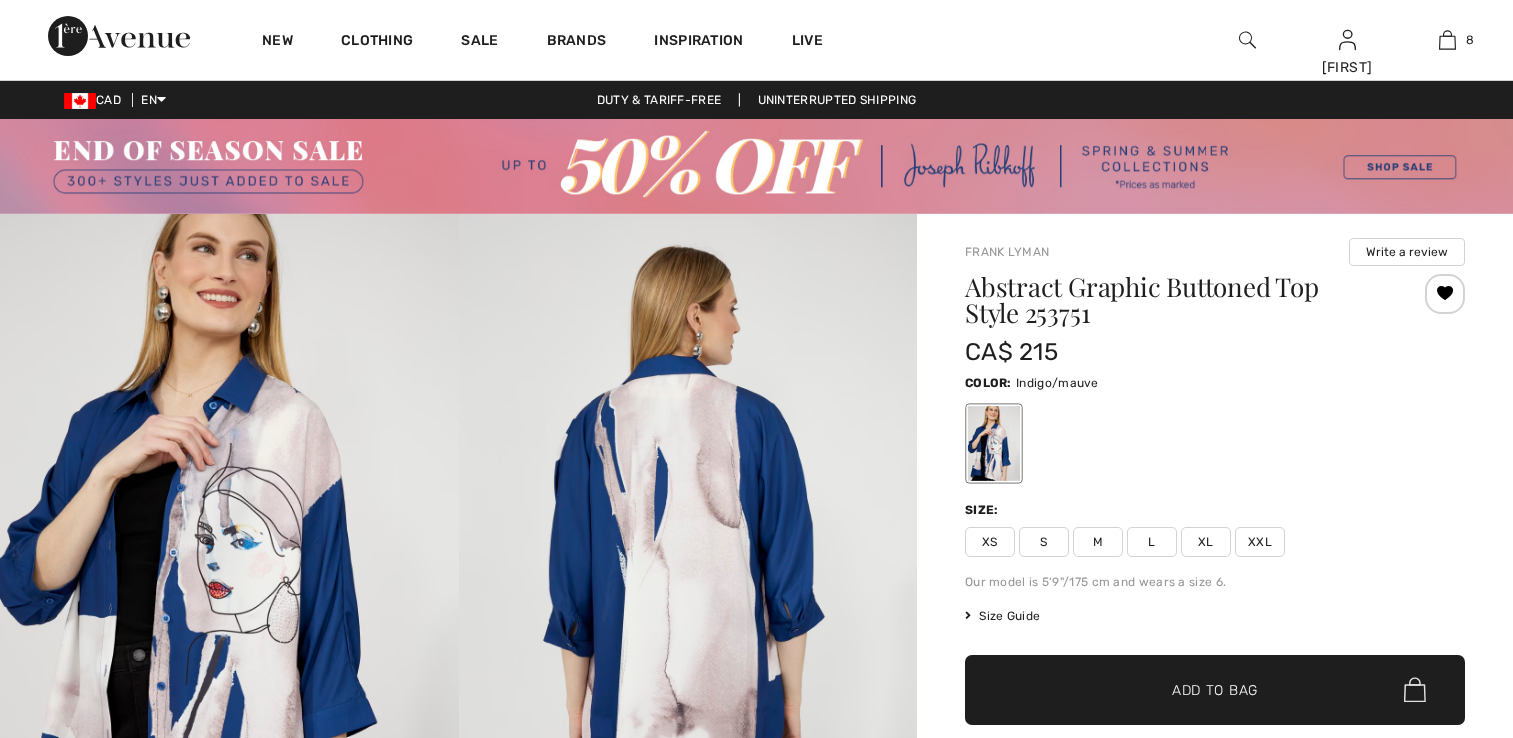 scroll, scrollTop: 0, scrollLeft: 0, axis: both 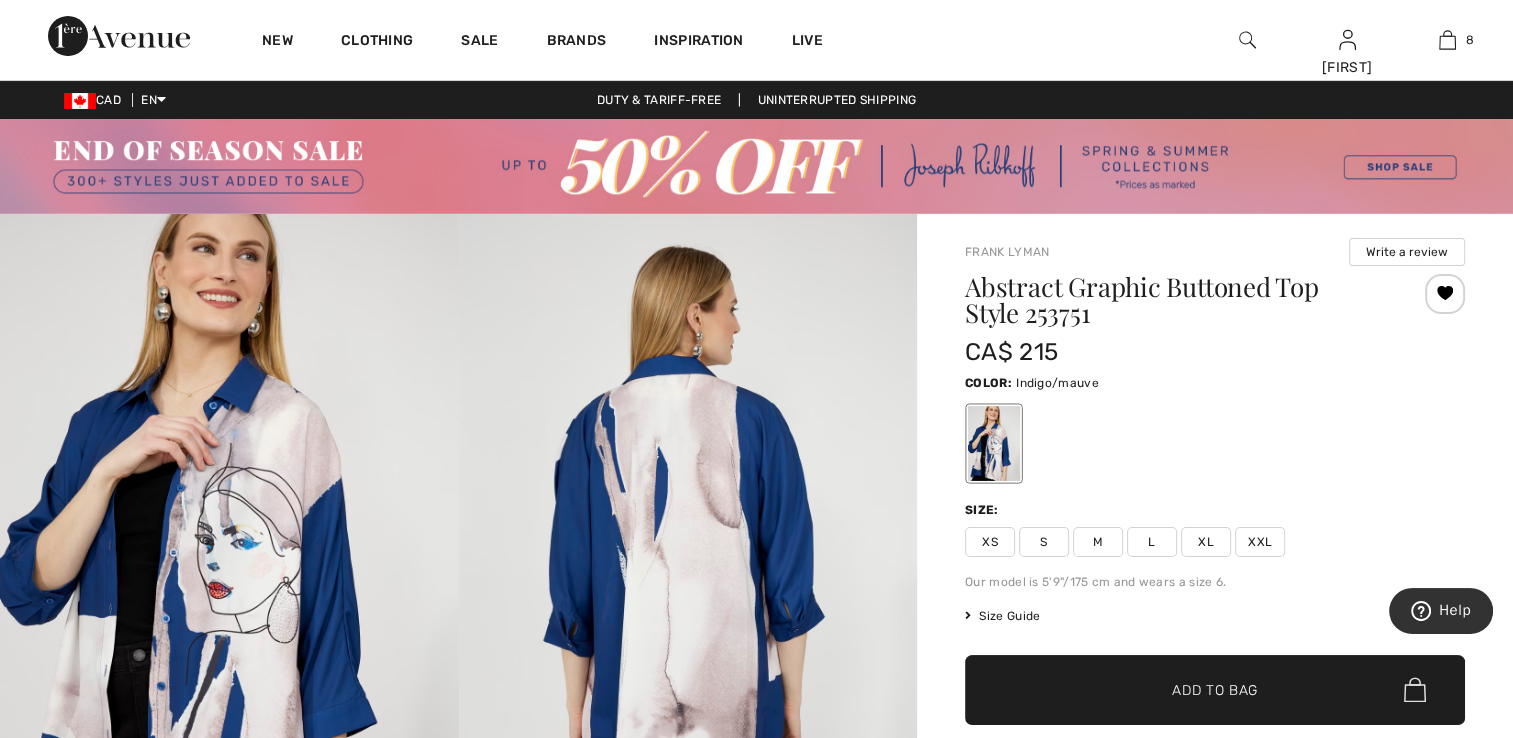 click on "XS" at bounding box center [990, 542] 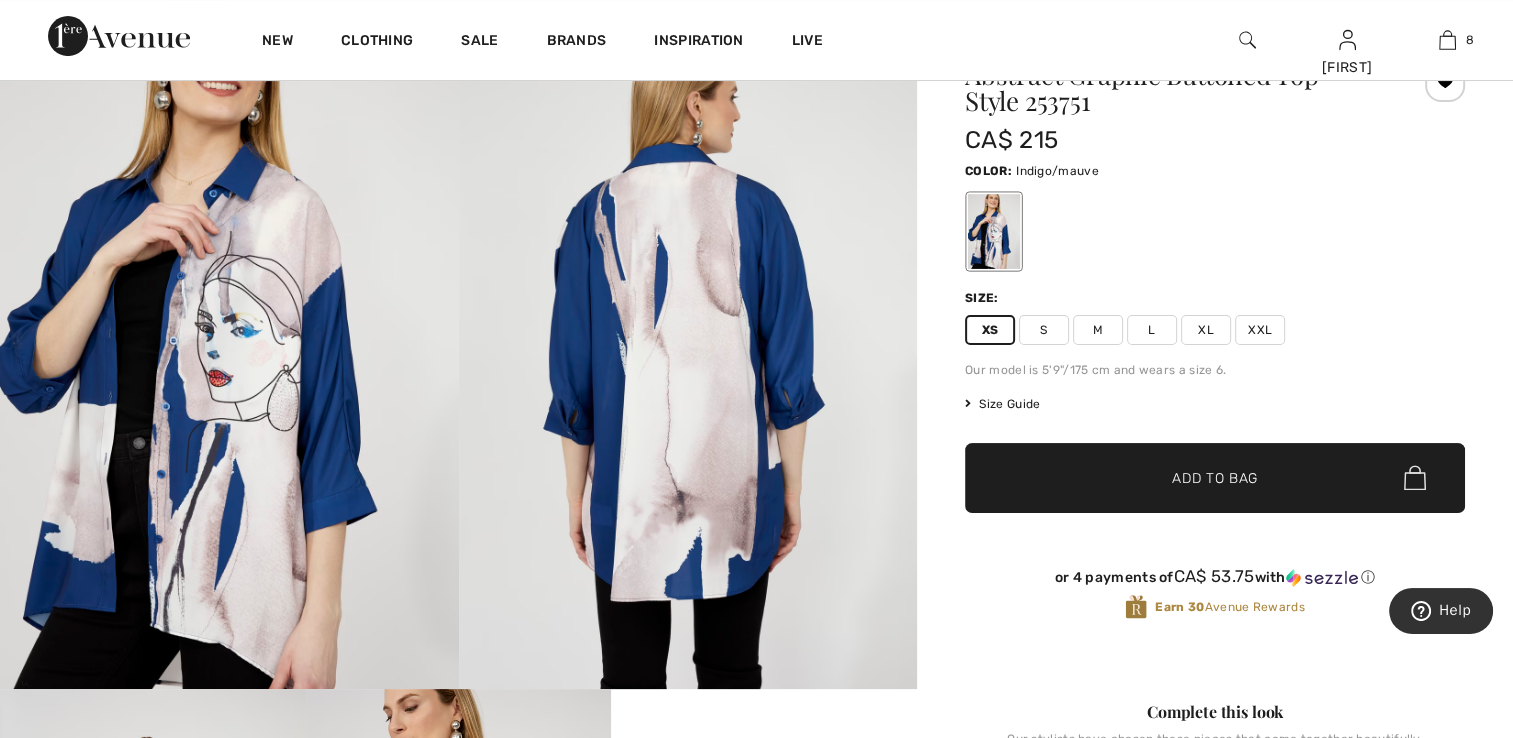 scroll, scrollTop: 200, scrollLeft: 0, axis: vertical 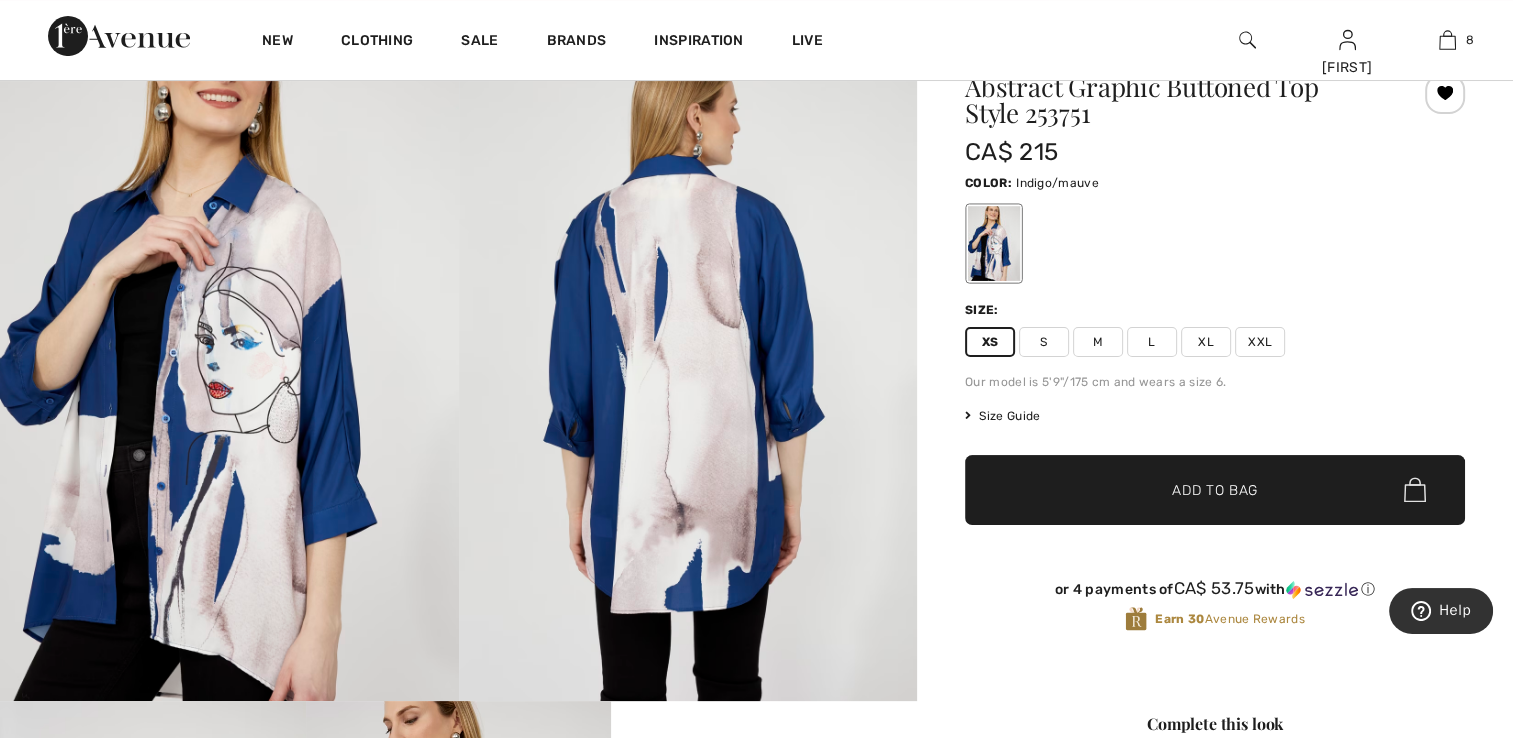 click on "Add to Bag" at bounding box center (1215, 489) 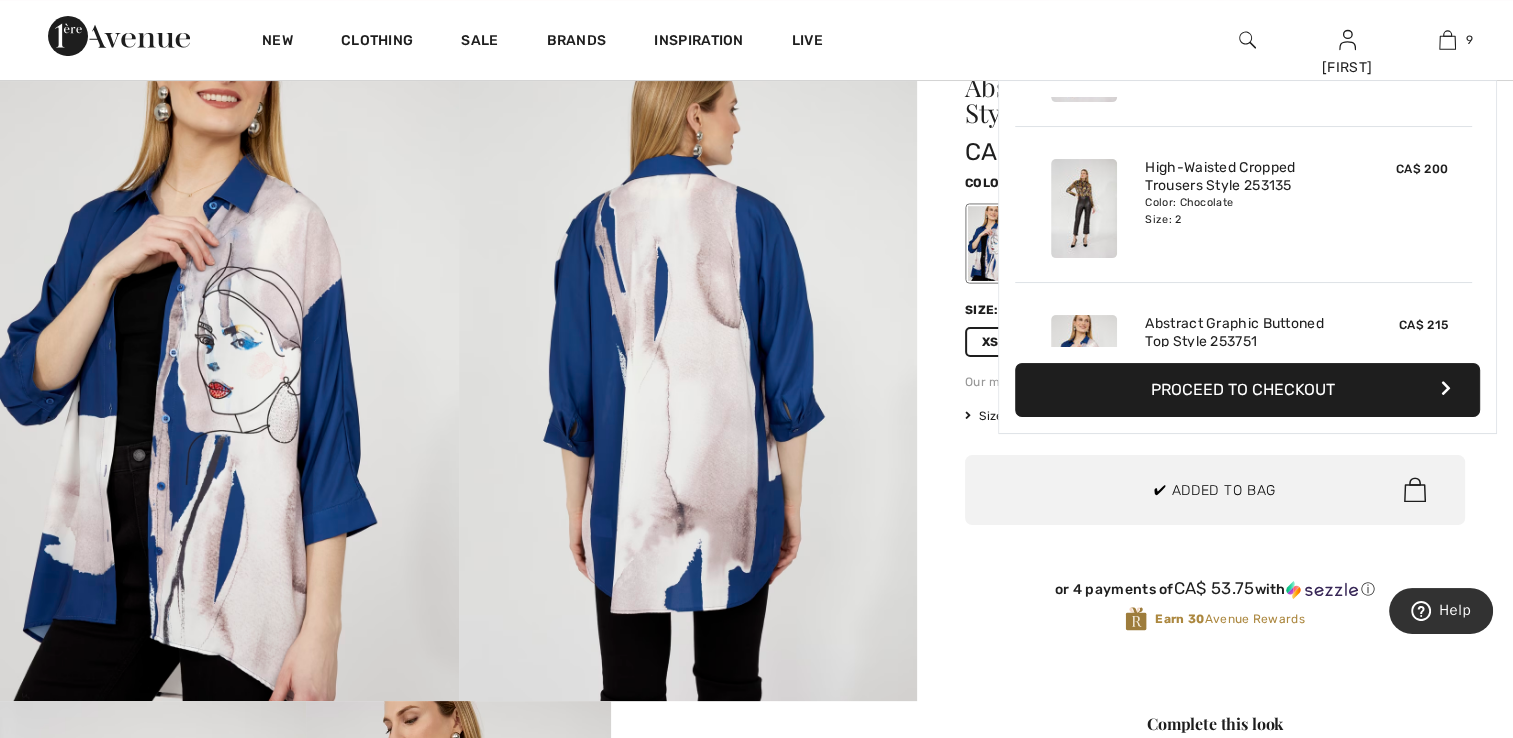 scroll, scrollTop: 1152, scrollLeft: 0, axis: vertical 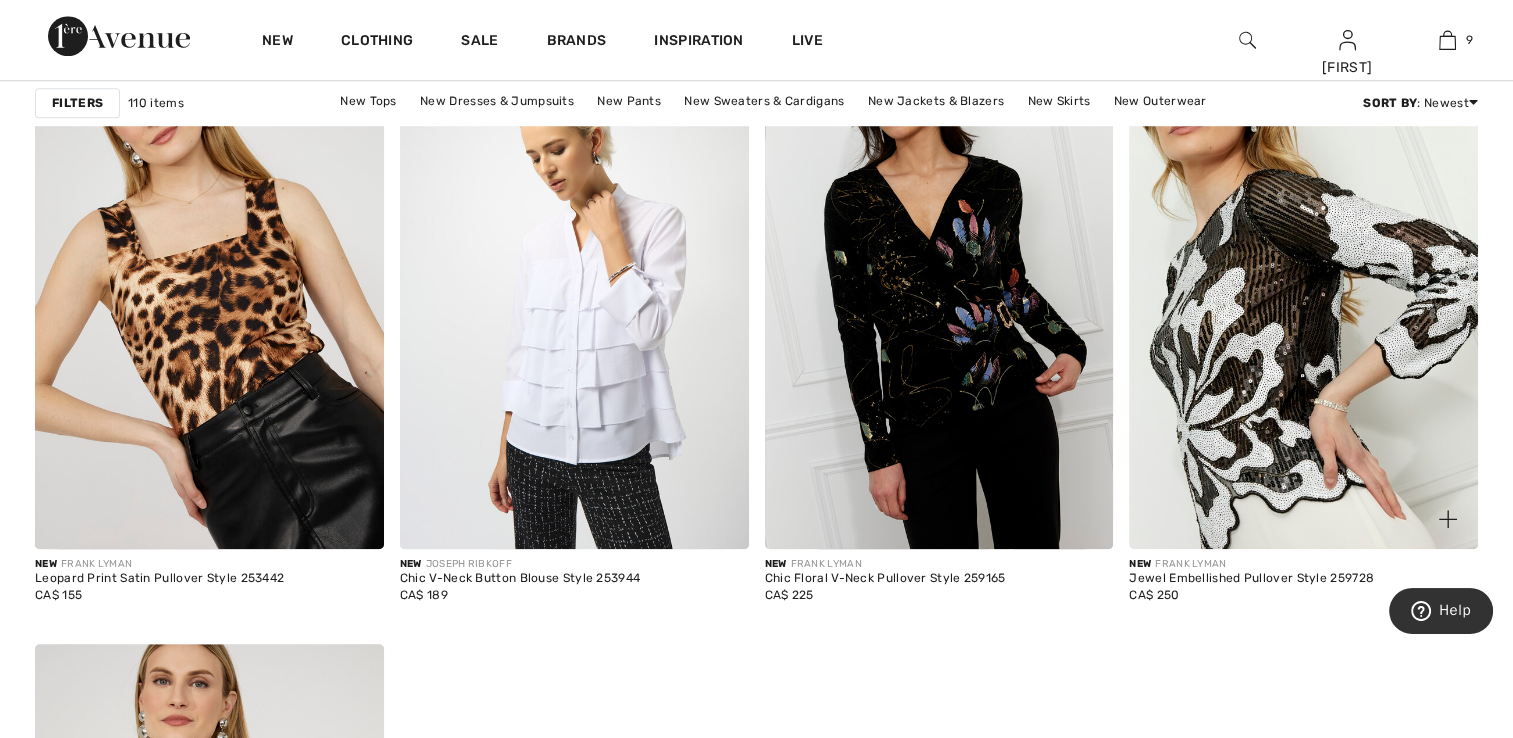 click at bounding box center [1303, 287] 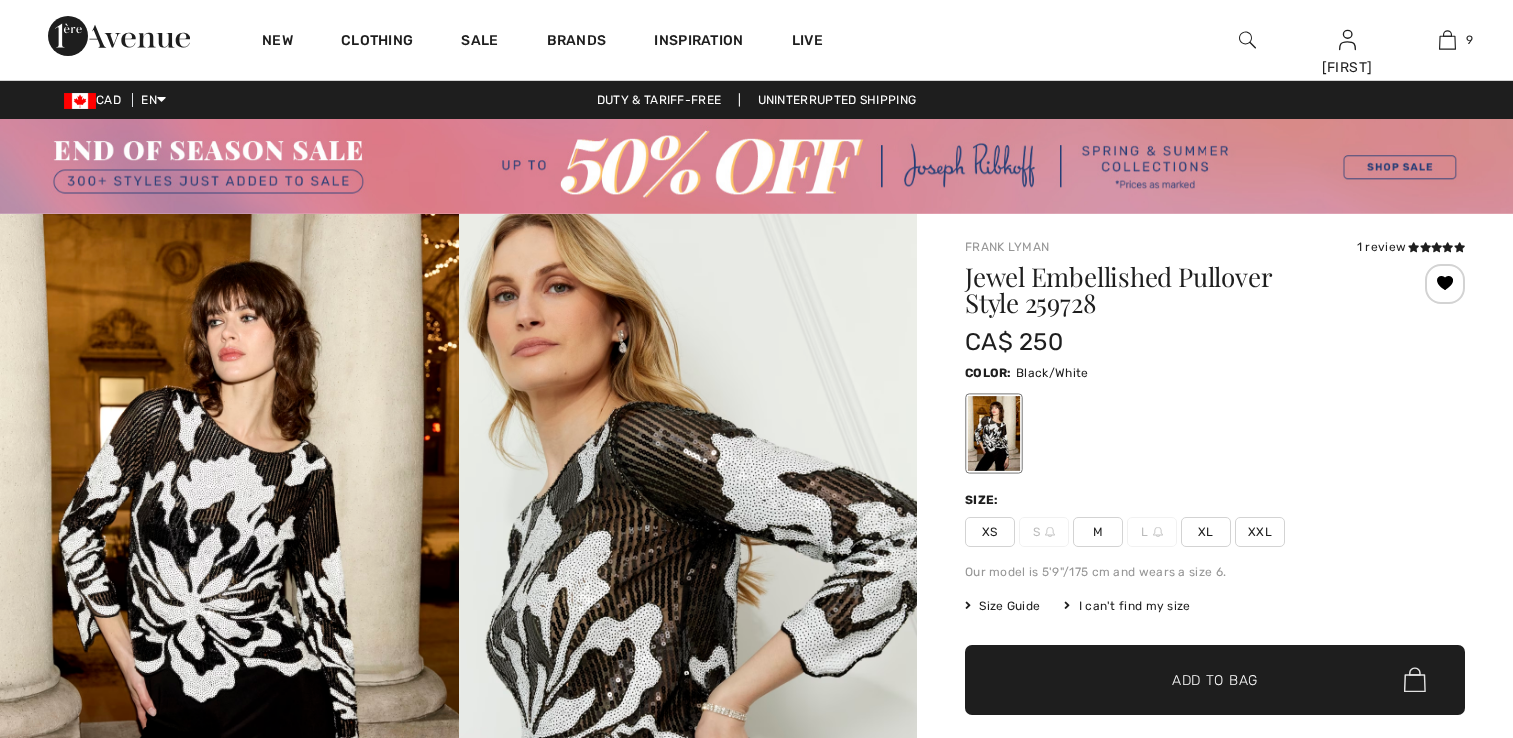 scroll, scrollTop: 0, scrollLeft: 0, axis: both 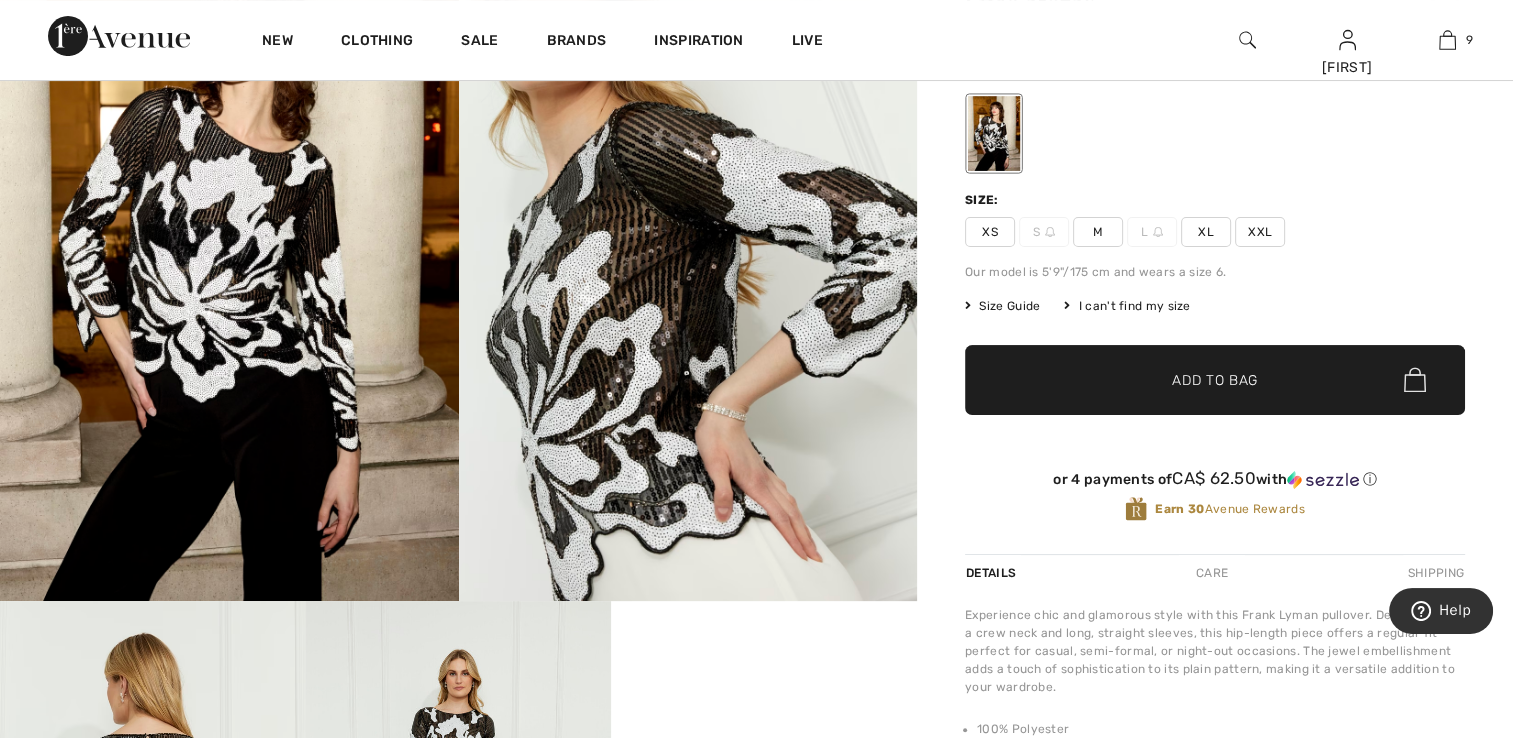 click on "XS" at bounding box center [990, 232] 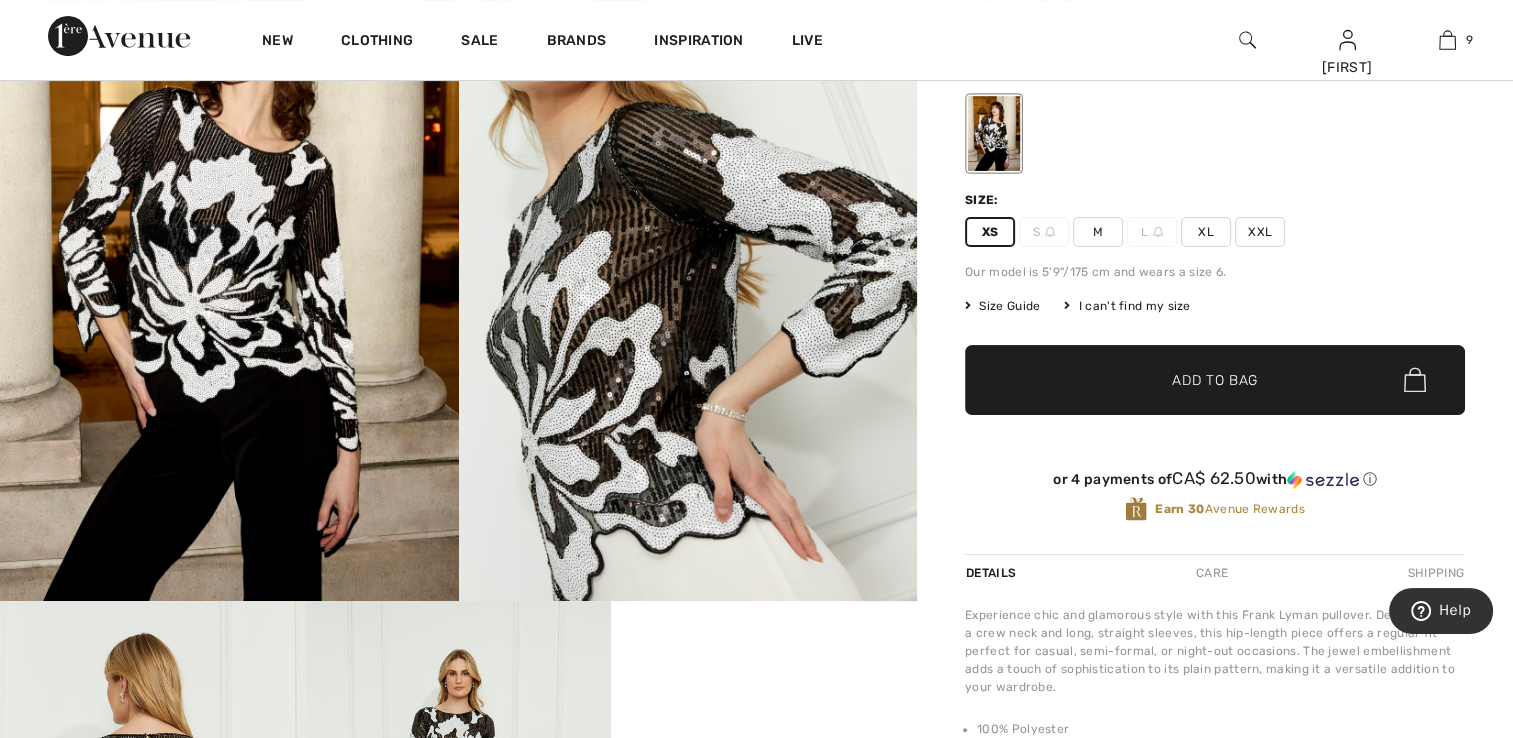 click on "✔ Added to Bag" at bounding box center (1185, 379) 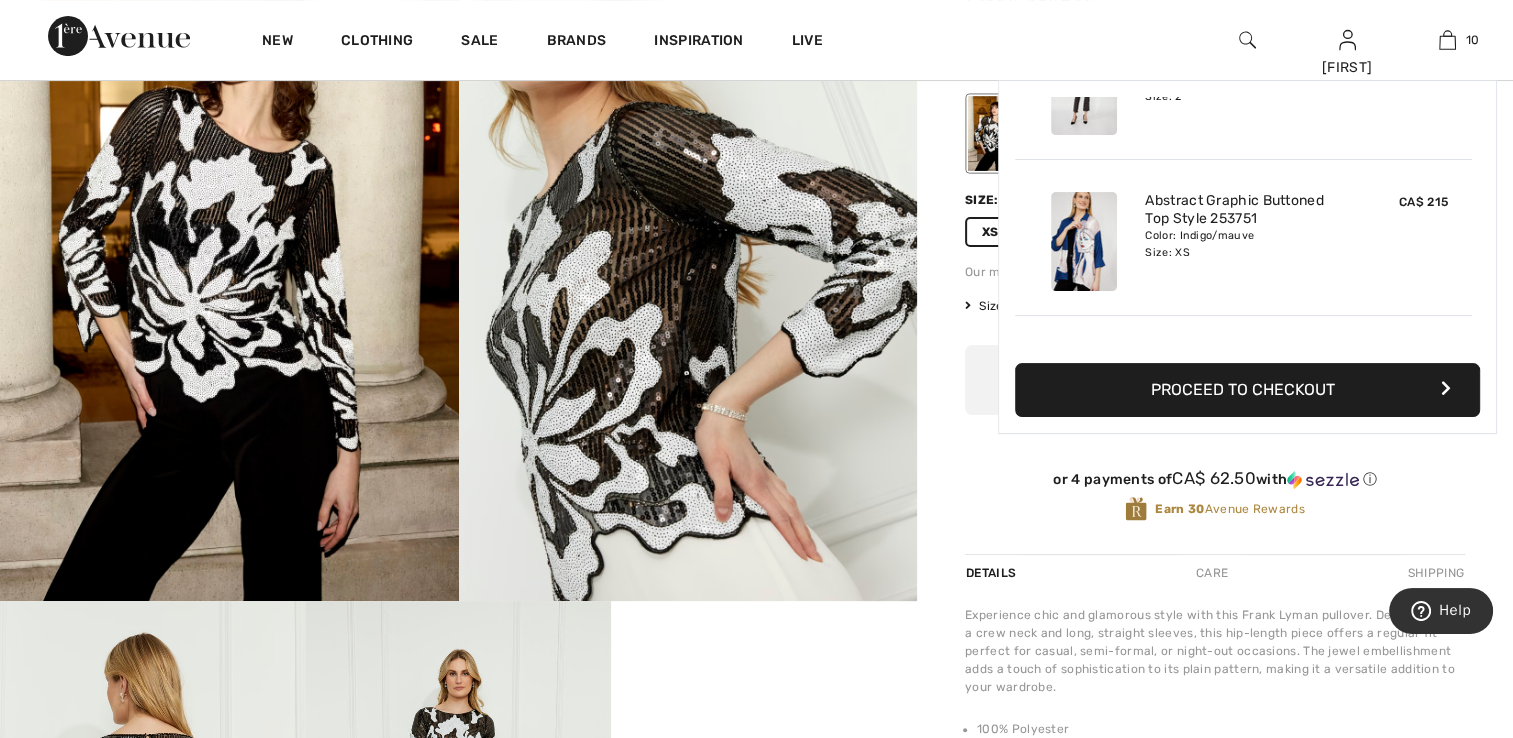 scroll, scrollTop: 1308, scrollLeft: 0, axis: vertical 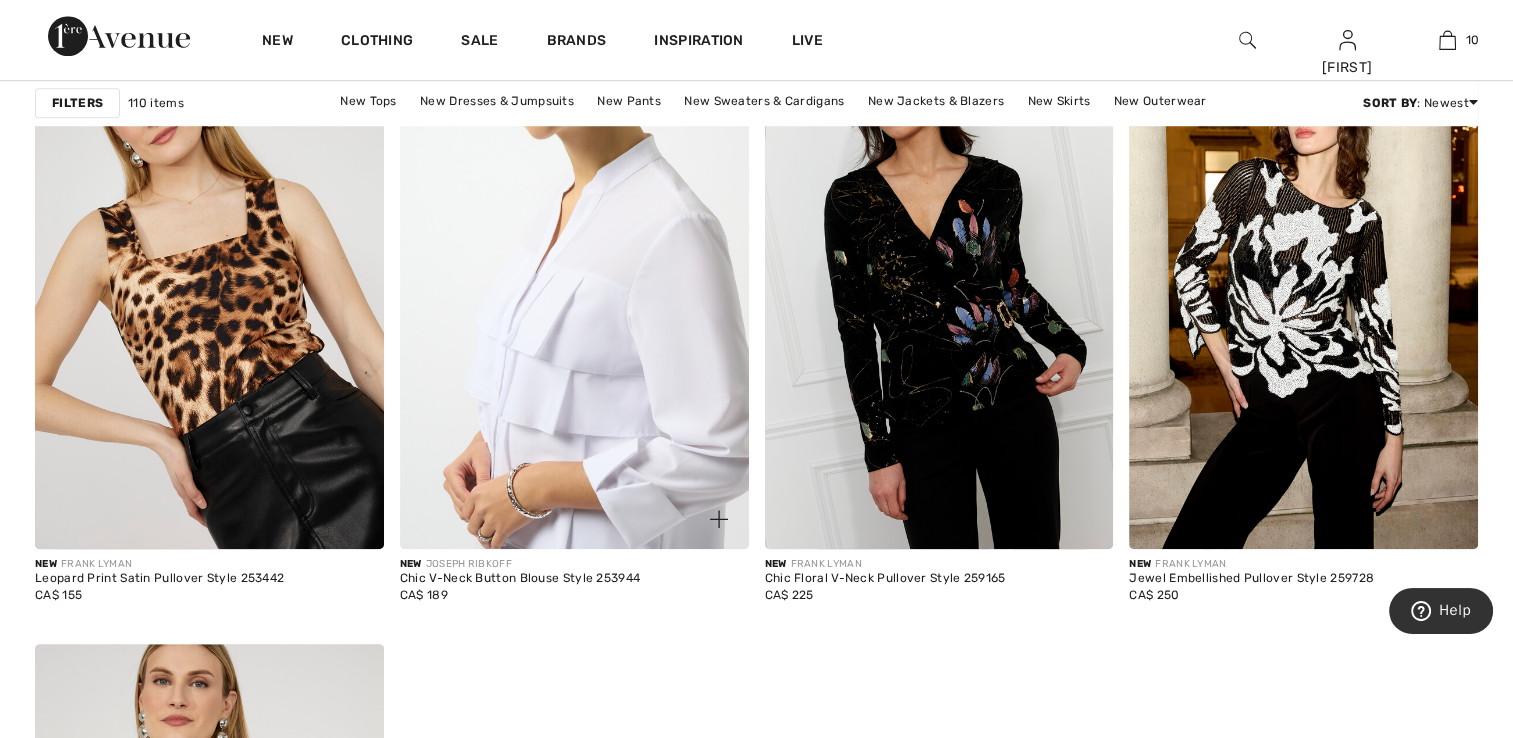 click at bounding box center (574, 287) 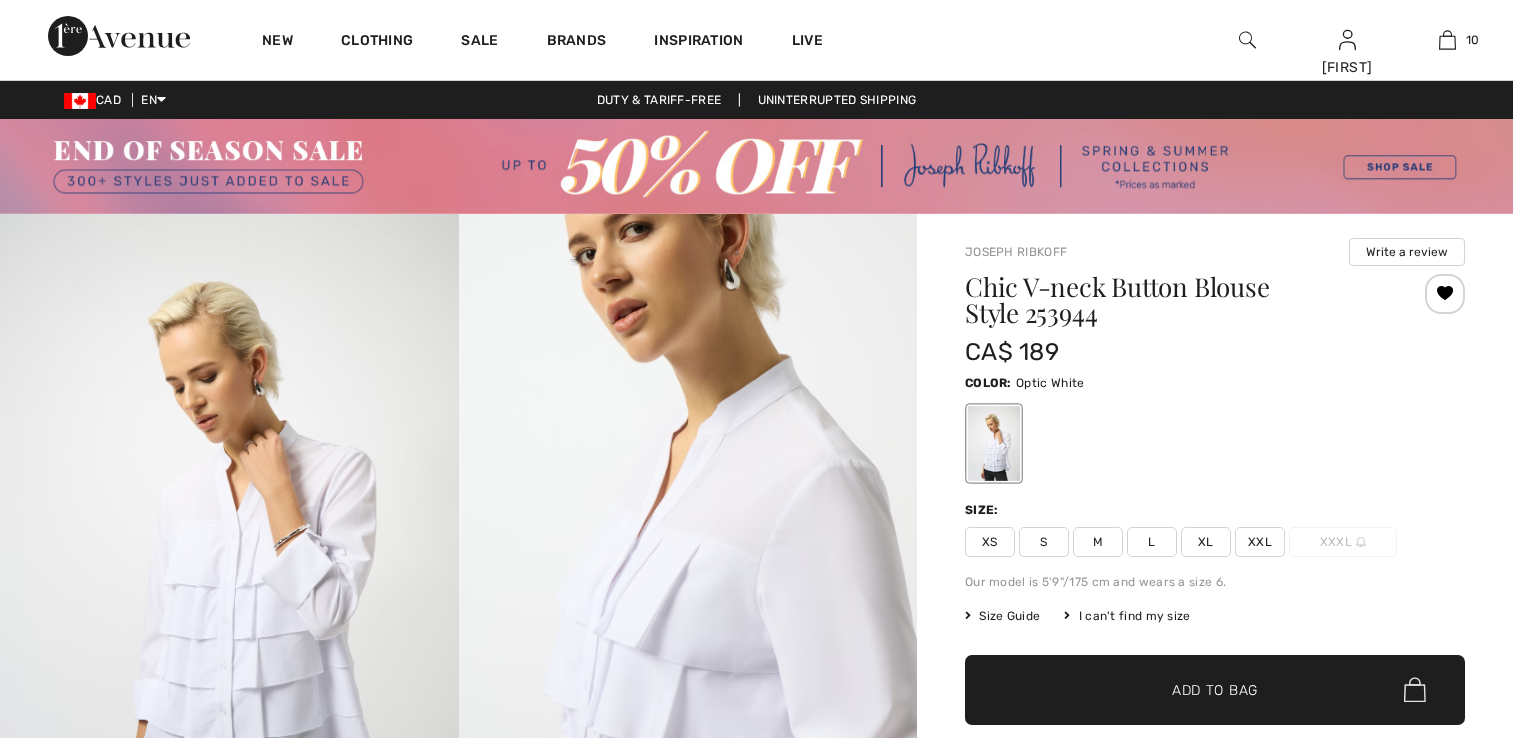 scroll, scrollTop: 0, scrollLeft: 0, axis: both 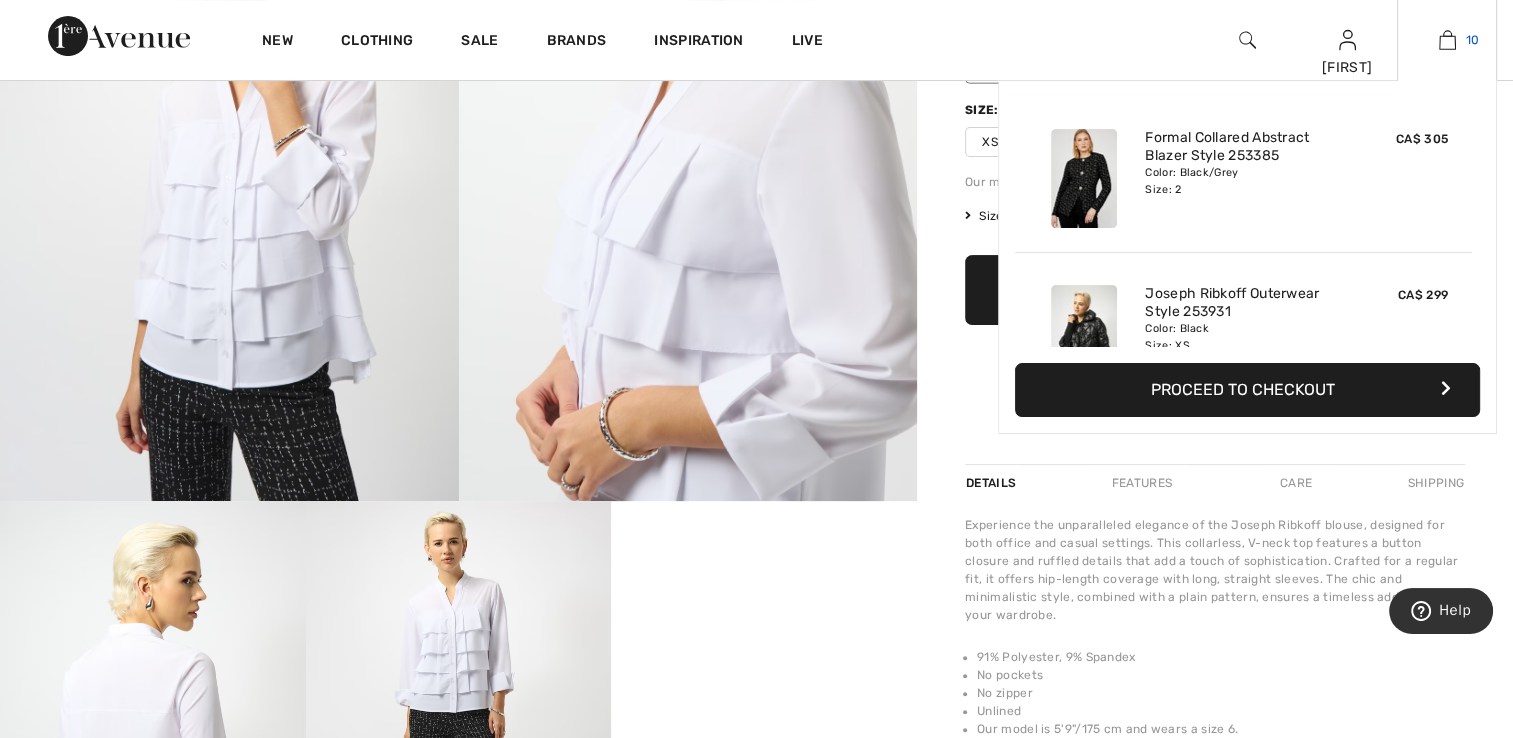 click at bounding box center [1447, 40] 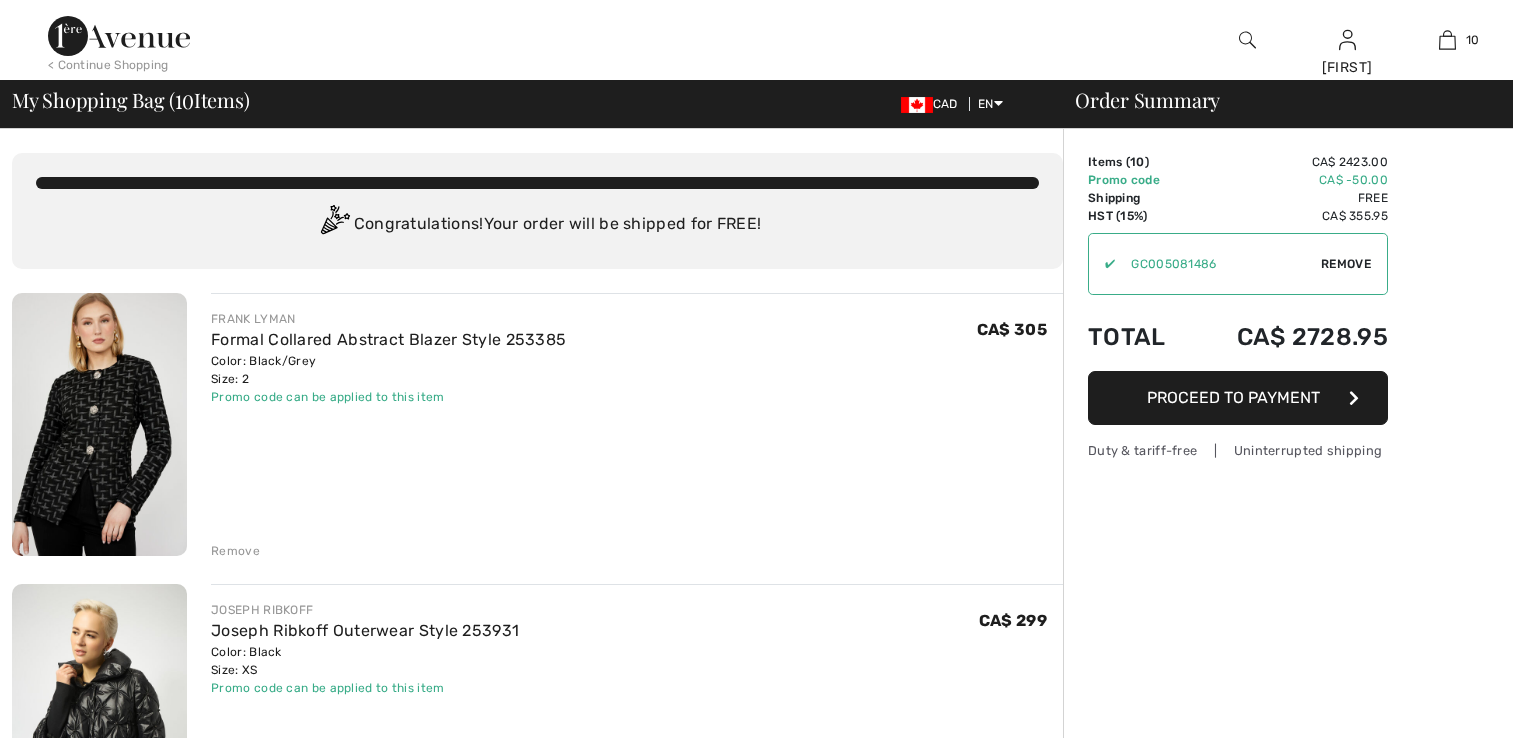 scroll, scrollTop: 0, scrollLeft: 0, axis: both 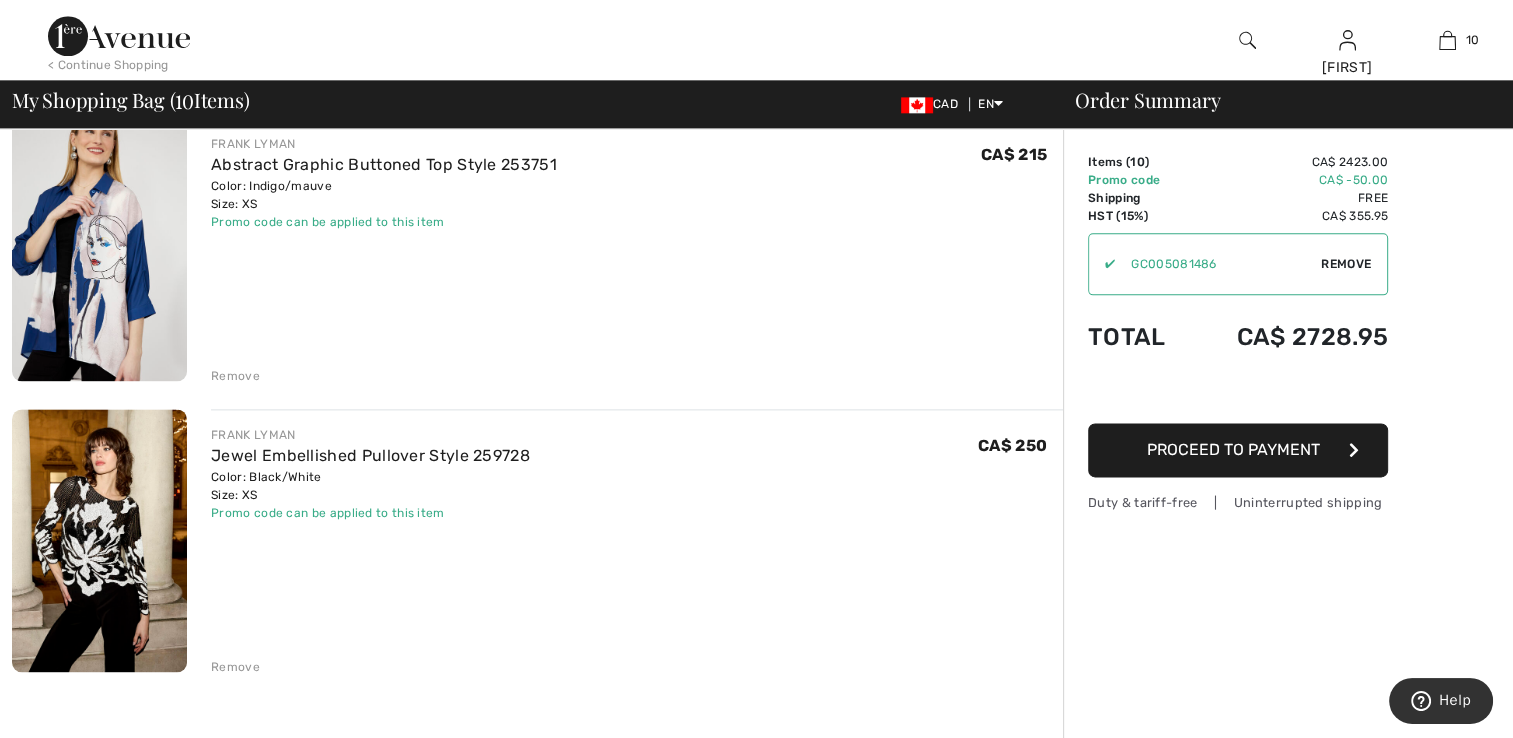 click on "Remove" at bounding box center [235, 376] 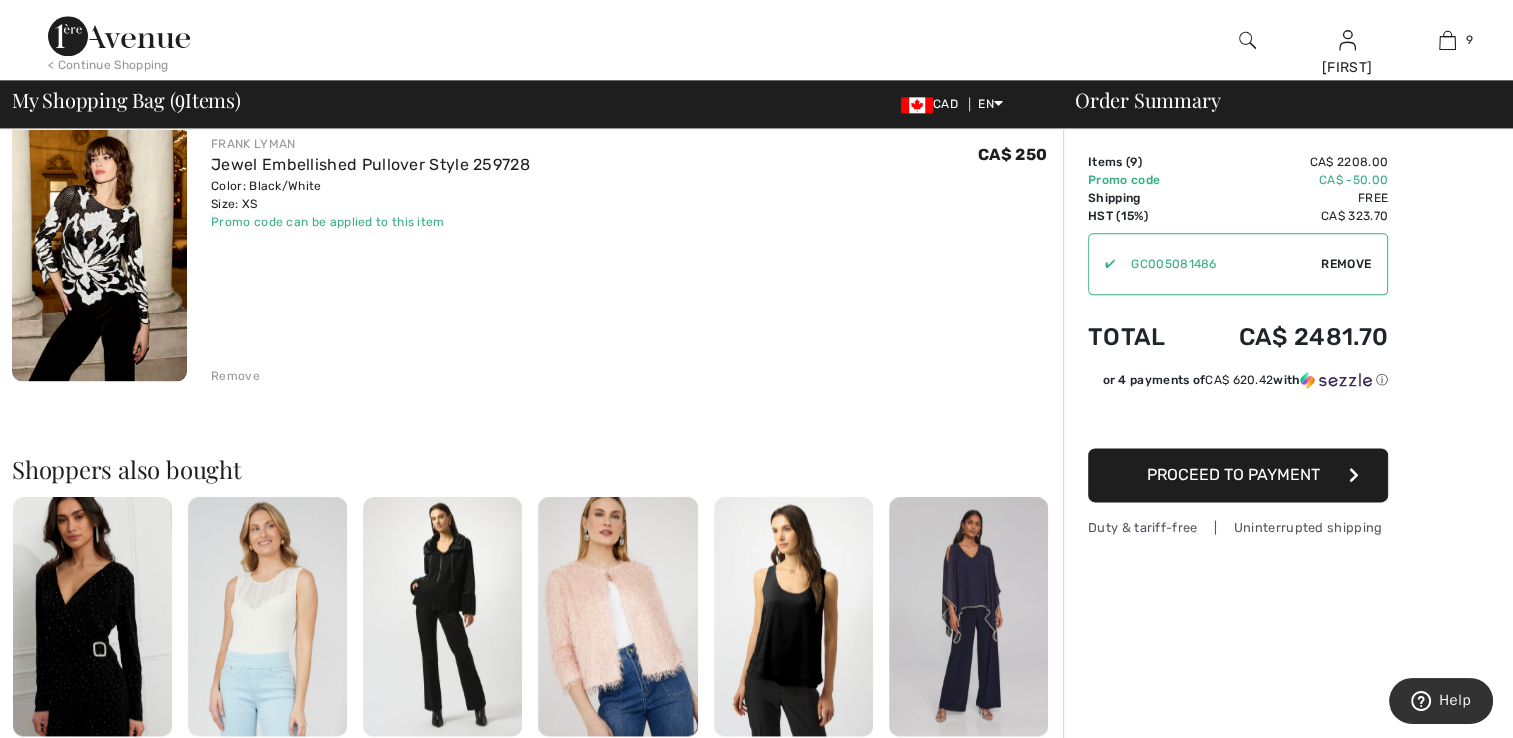 click on "Remove" at bounding box center (235, 376) 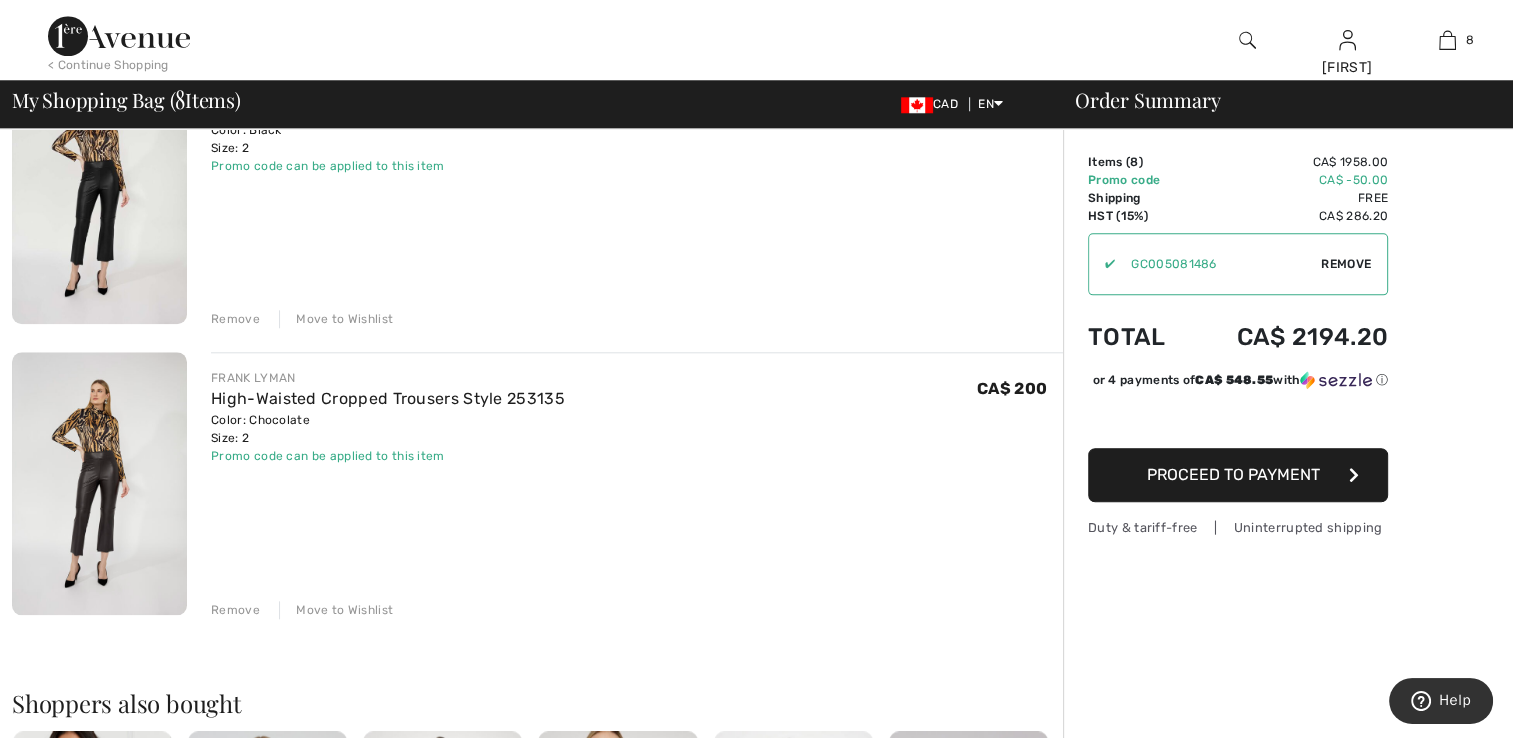 scroll, scrollTop: 2000, scrollLeft: 0, axis: vertical 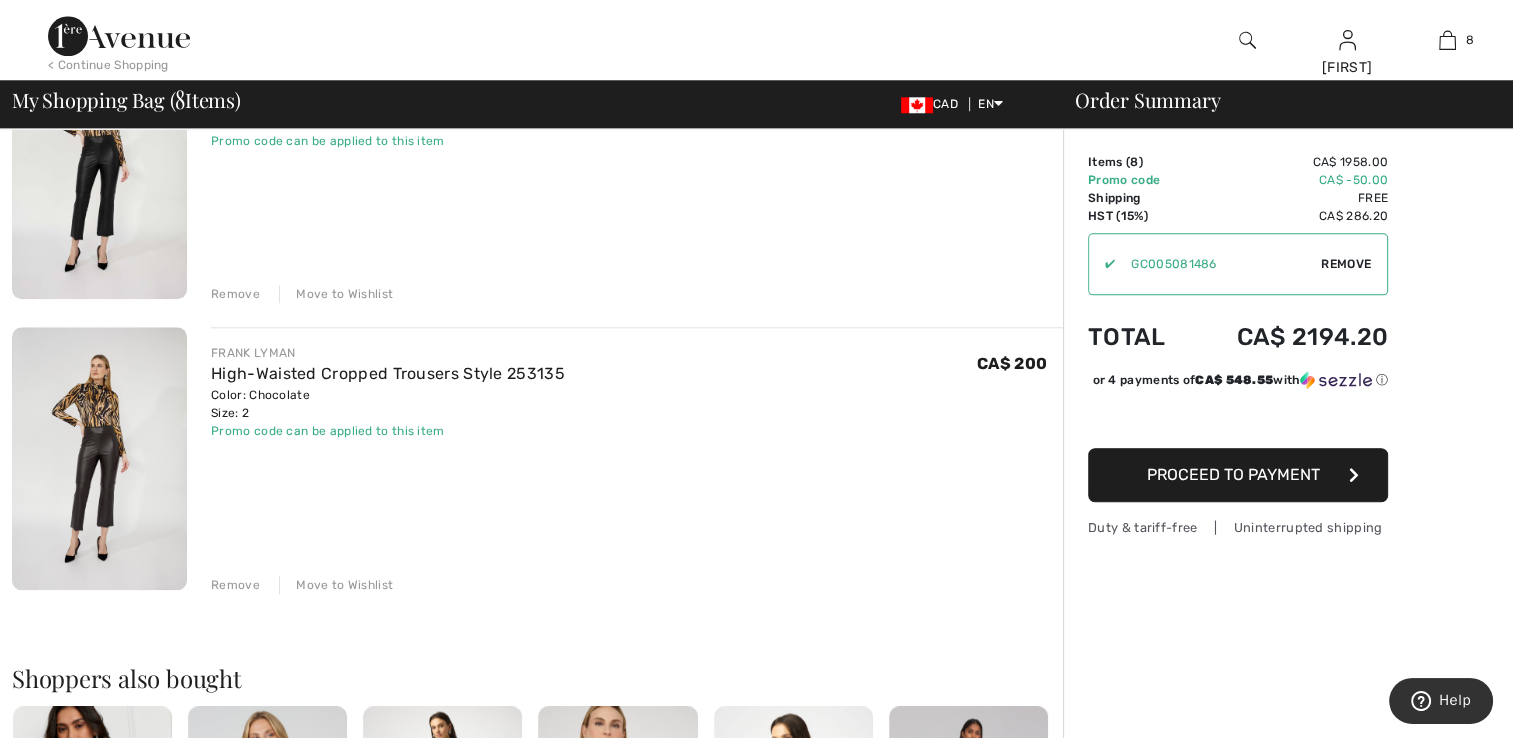 click on "Move to Wishlist" at bounding box center (336, 585) 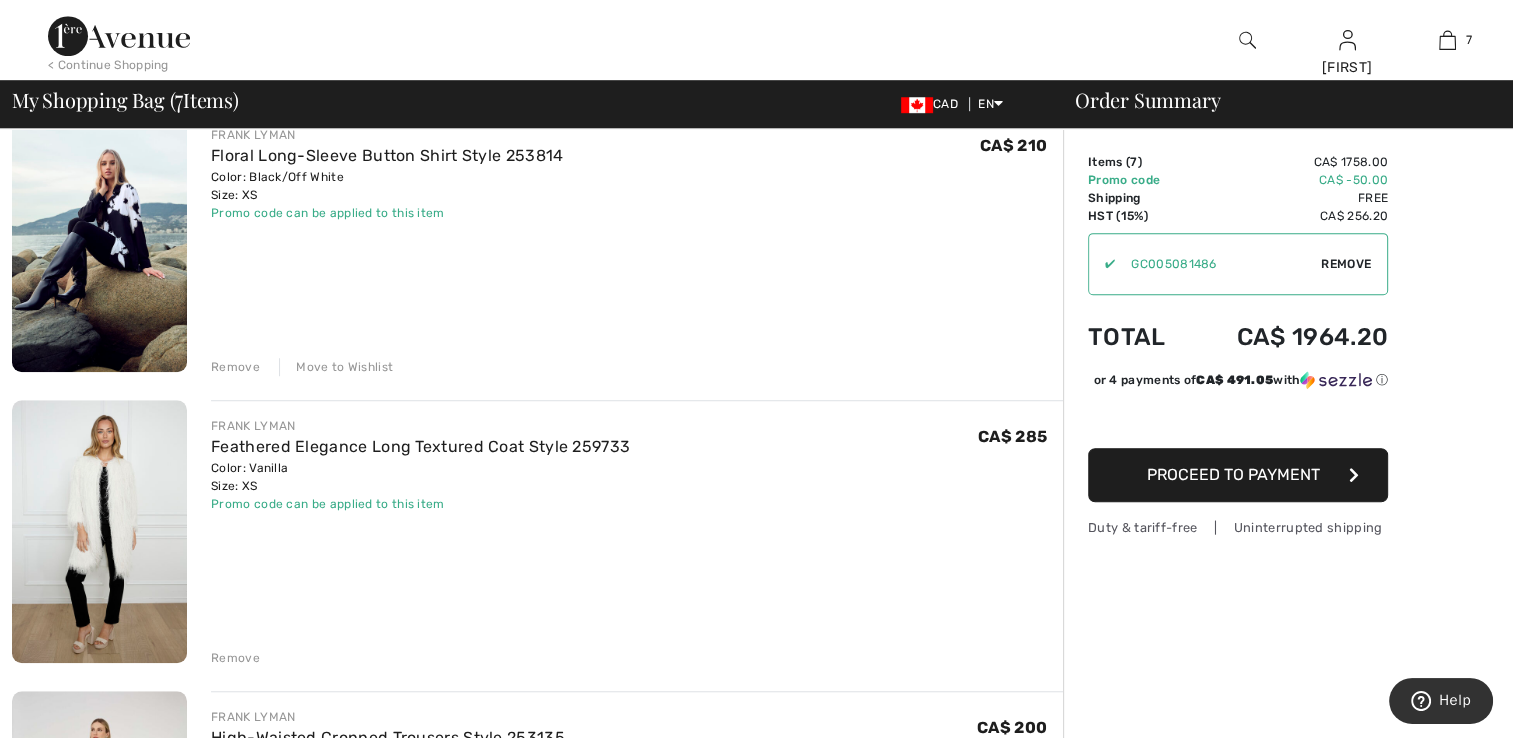 scroll, scrollTop: 1400, scrollLeft: 0, axis: vertical 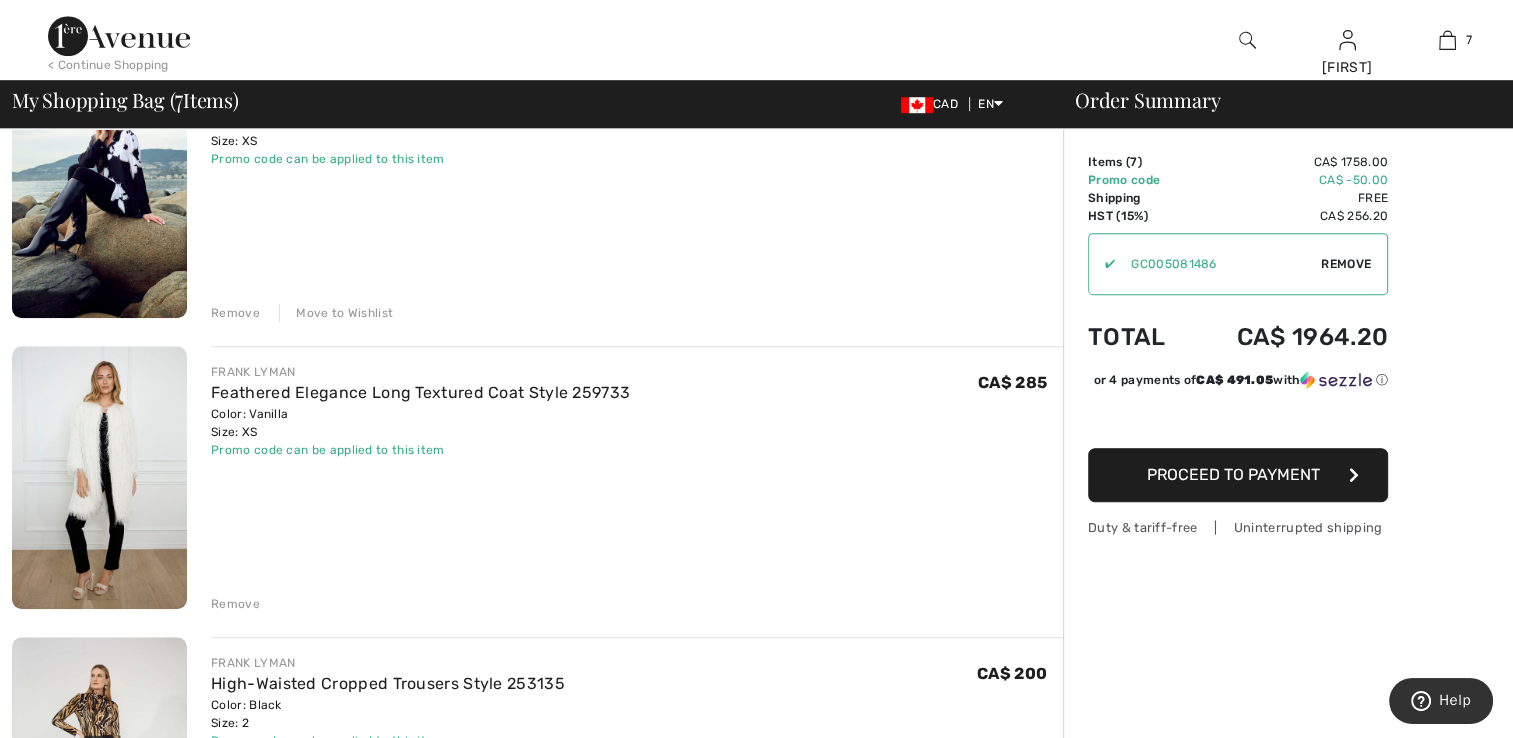 click at bounding box center (99, 477) 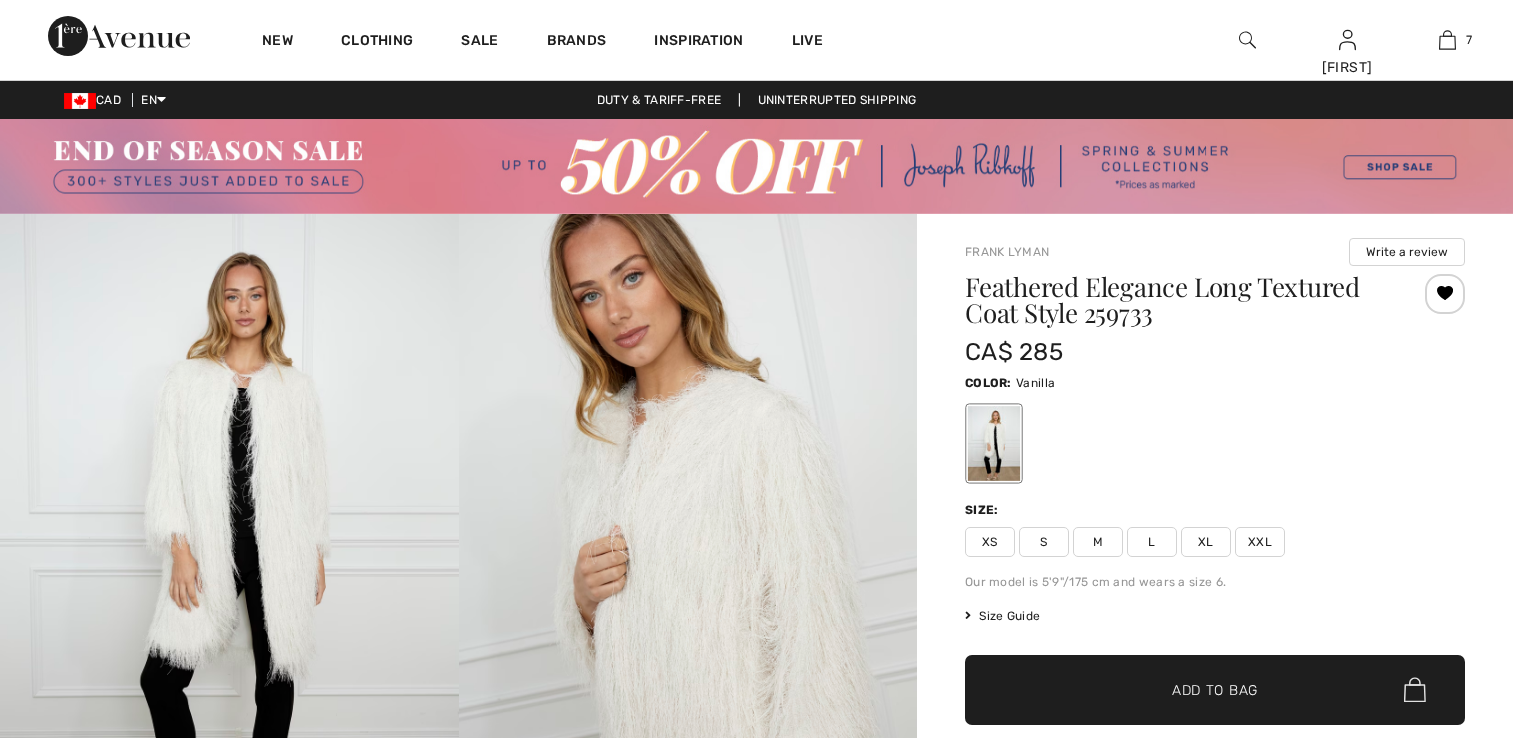 scroll, scrollTop: 0, scrollLeft: 0, axis: both 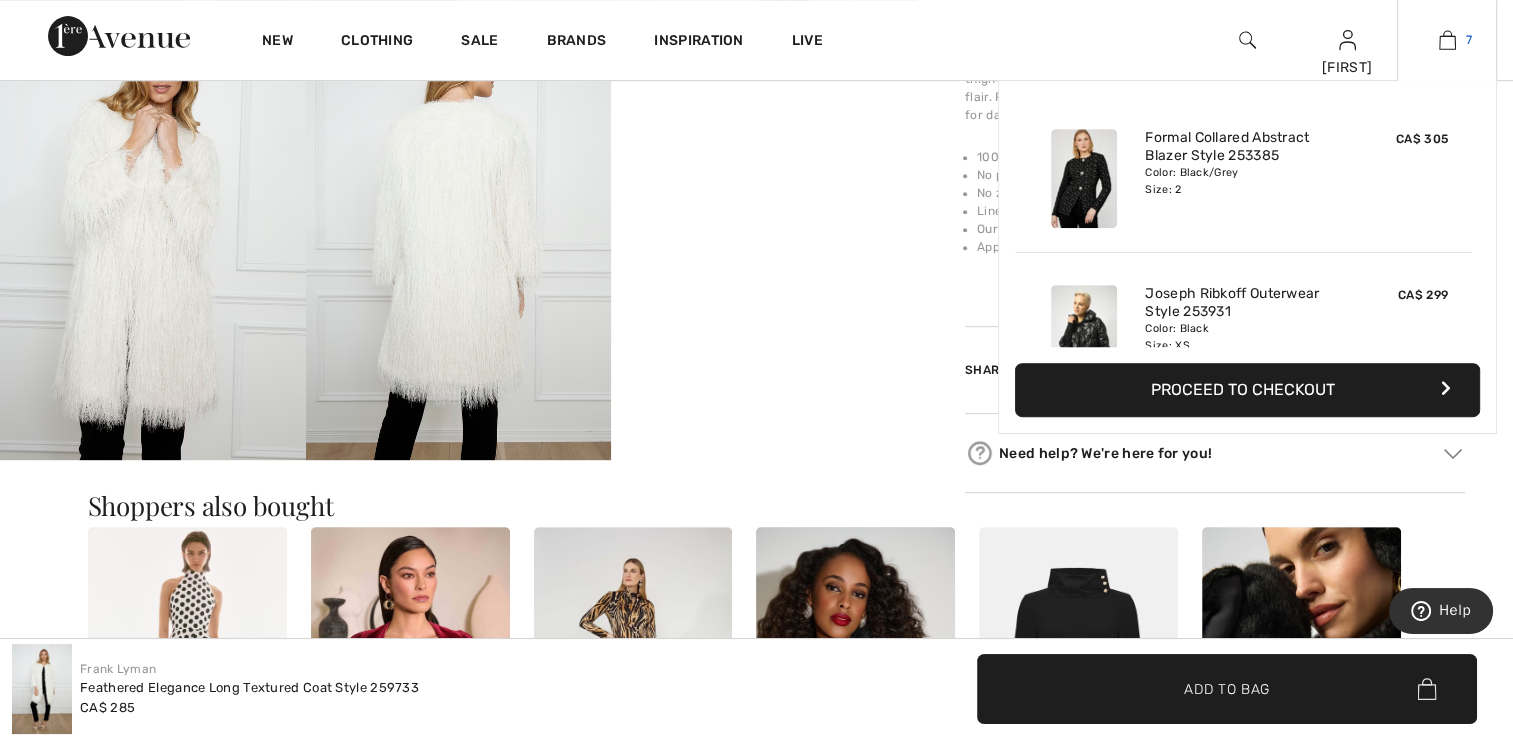 click at bounding box center (1447, 40) 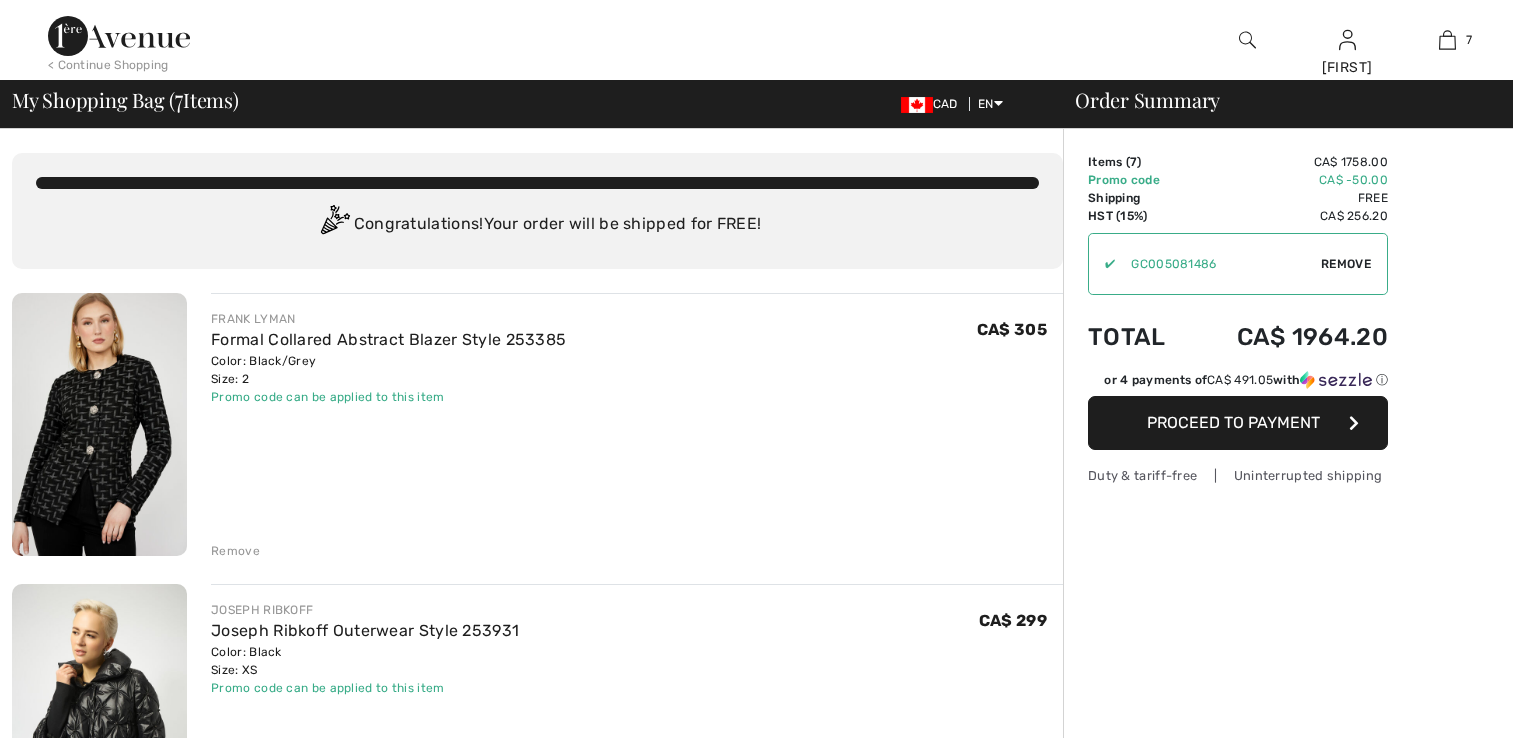 scroll, scrollTop: 0, scrollLeft: 0, axis: both 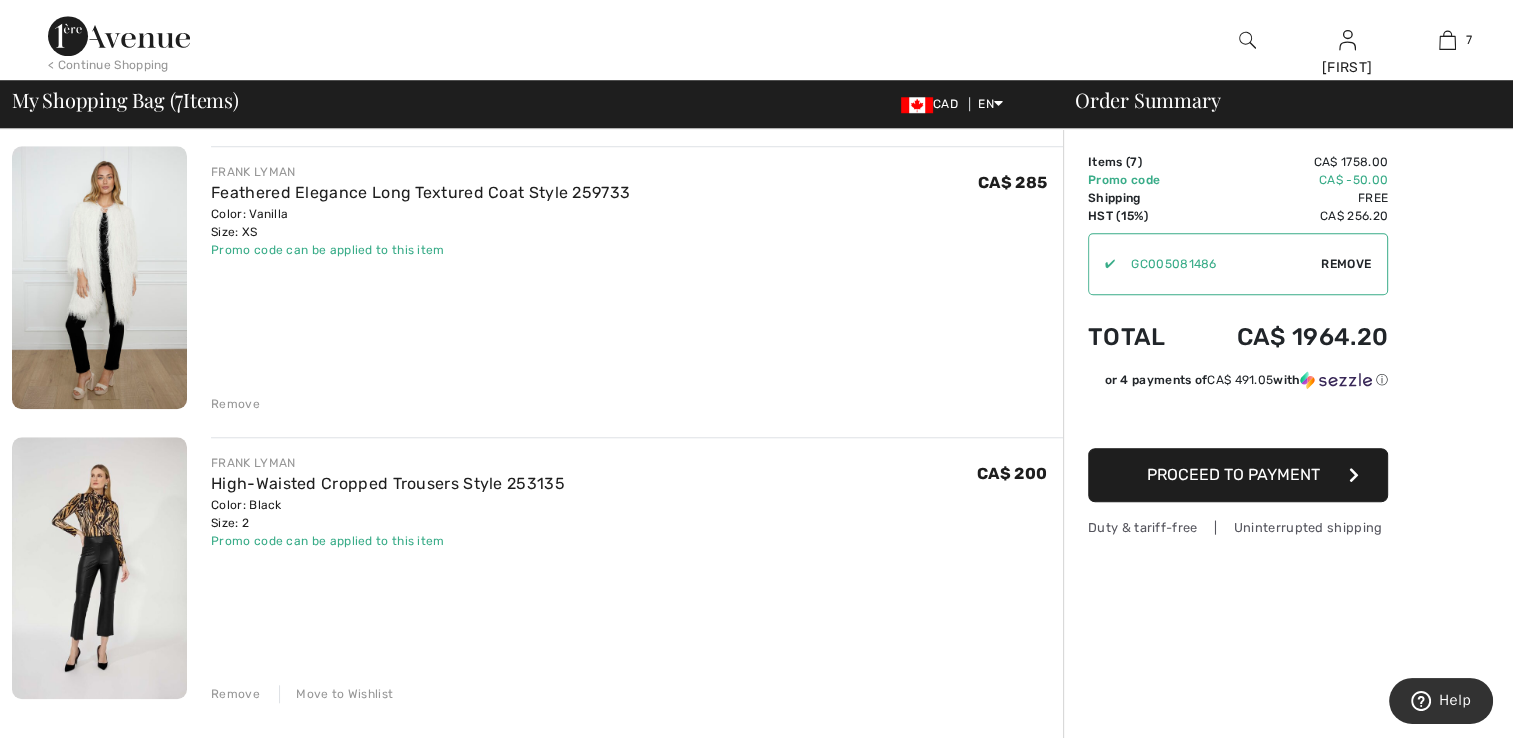 click at bounding box center (99, 277) 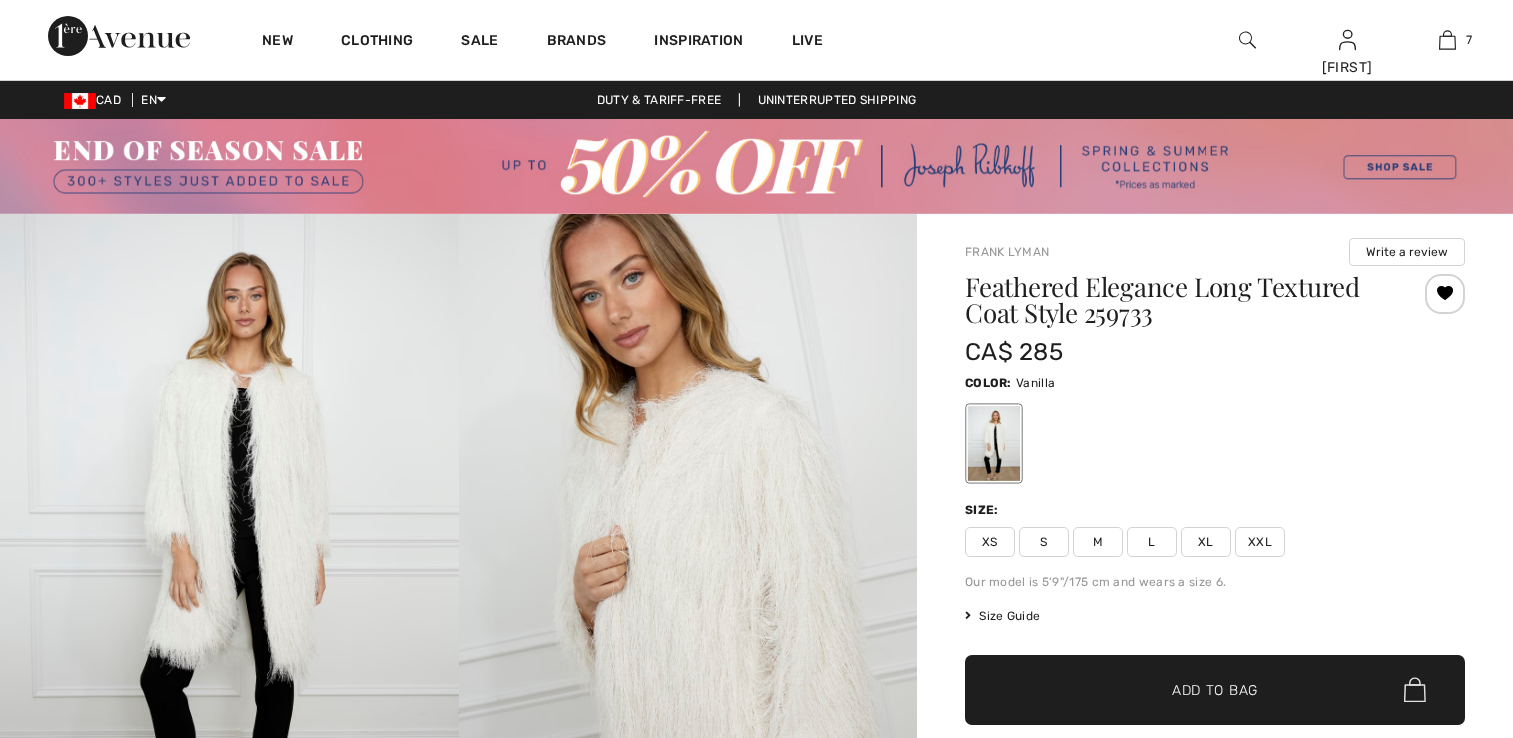 scroll, scrollTop: 0, scrollLeft: 0, axis: both 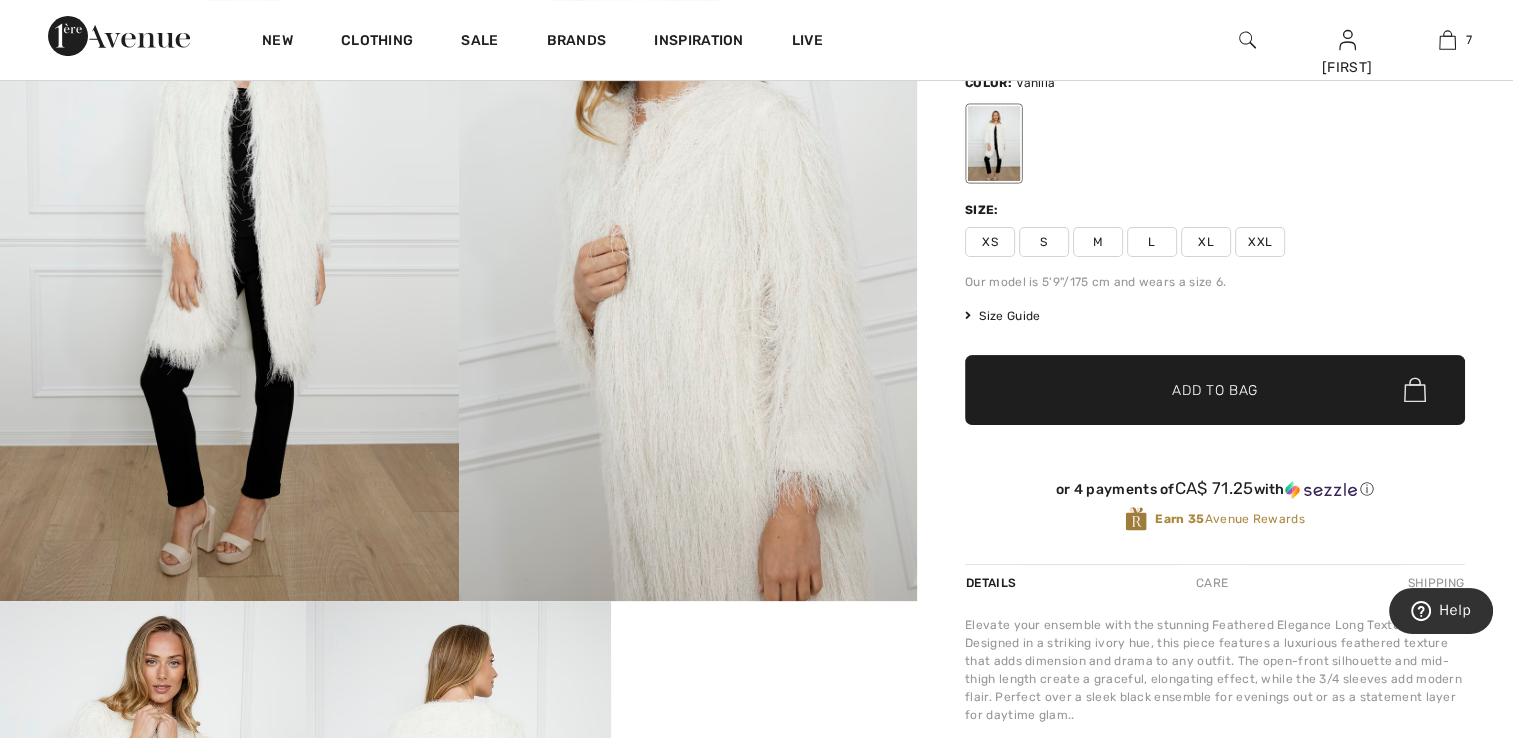 click at bounding box center (229, 258) 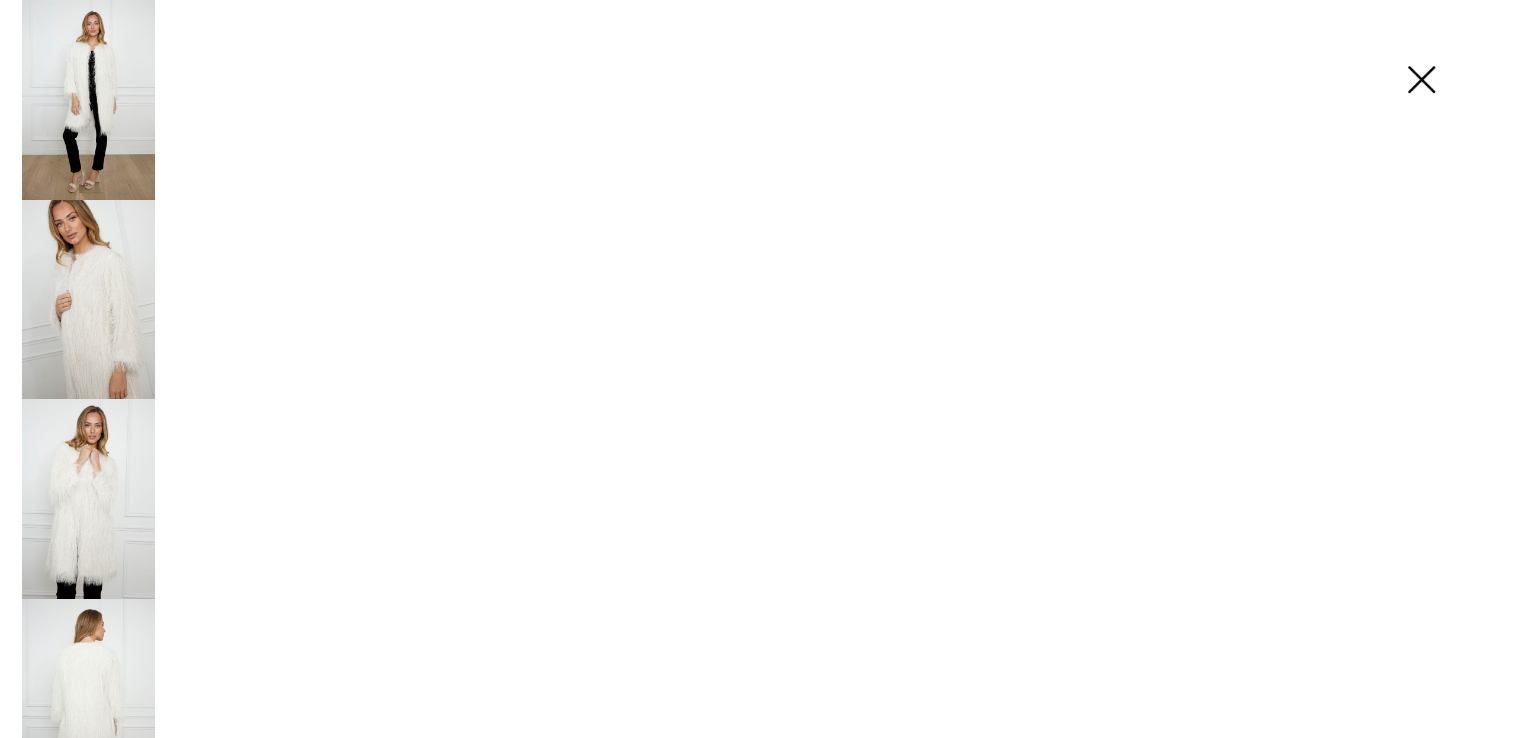 scroll, scrollTop: 300, scrollLeft: 0, axis: vertical 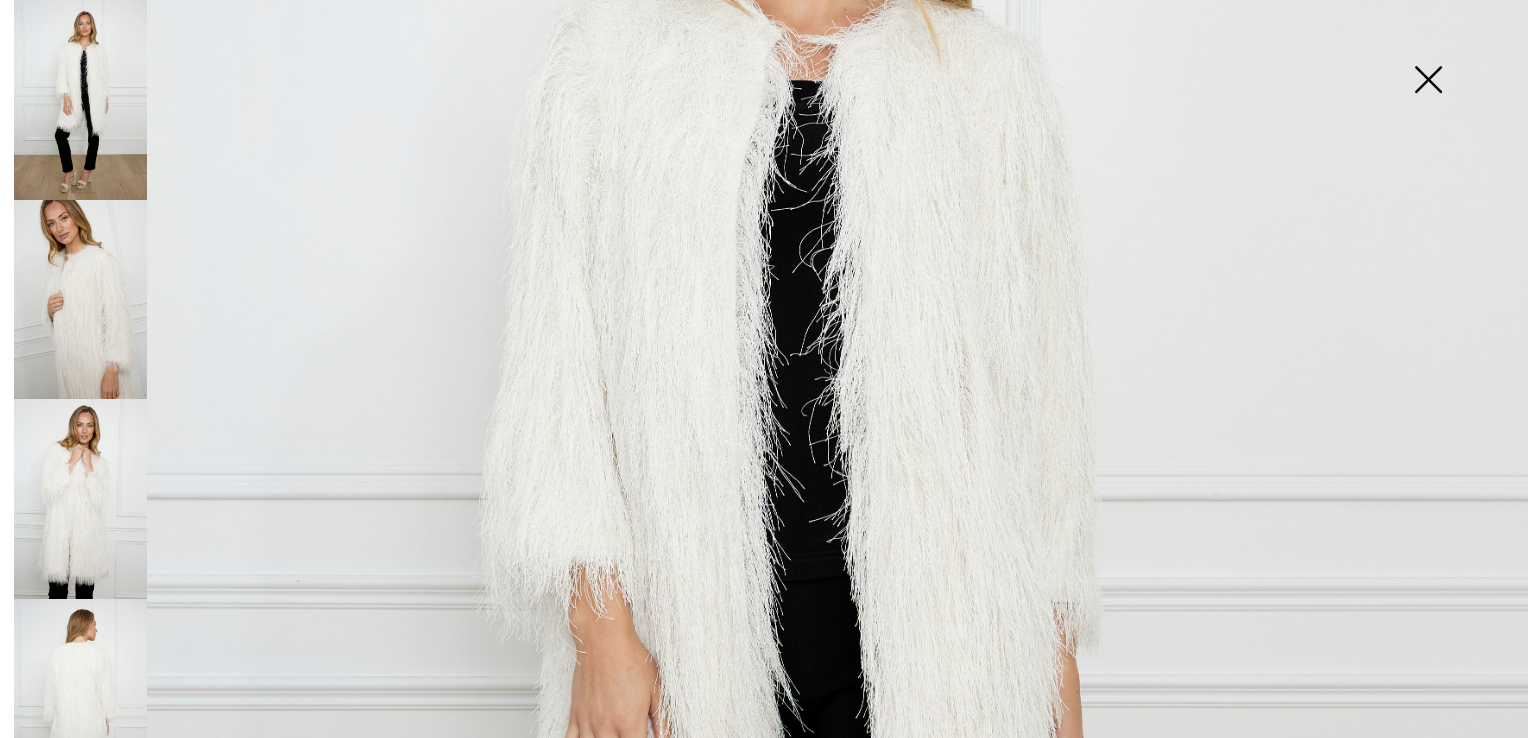 click at bounding box center (80, 300) 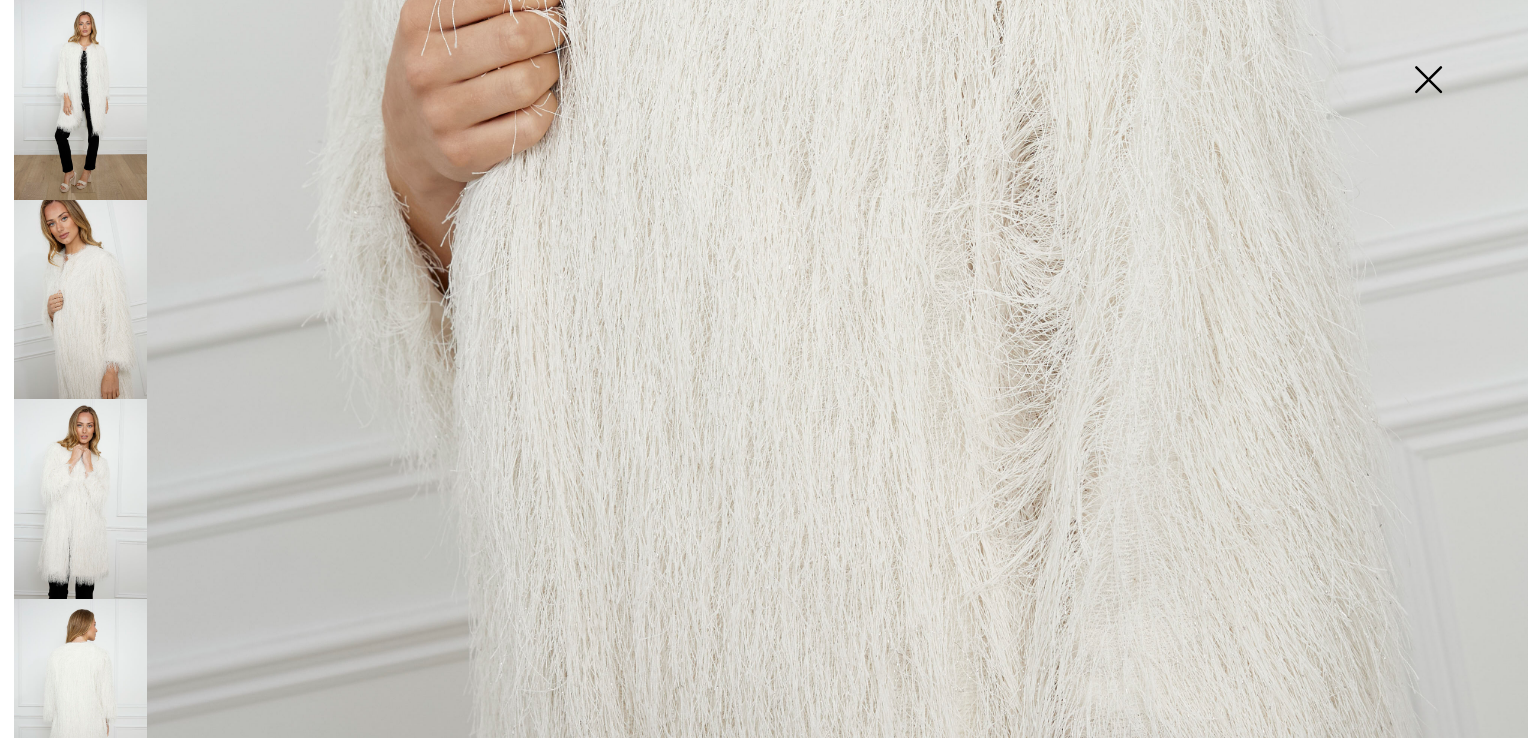 scroll, scrollTop: 1400, scrollLeft: 0, axis: vertical 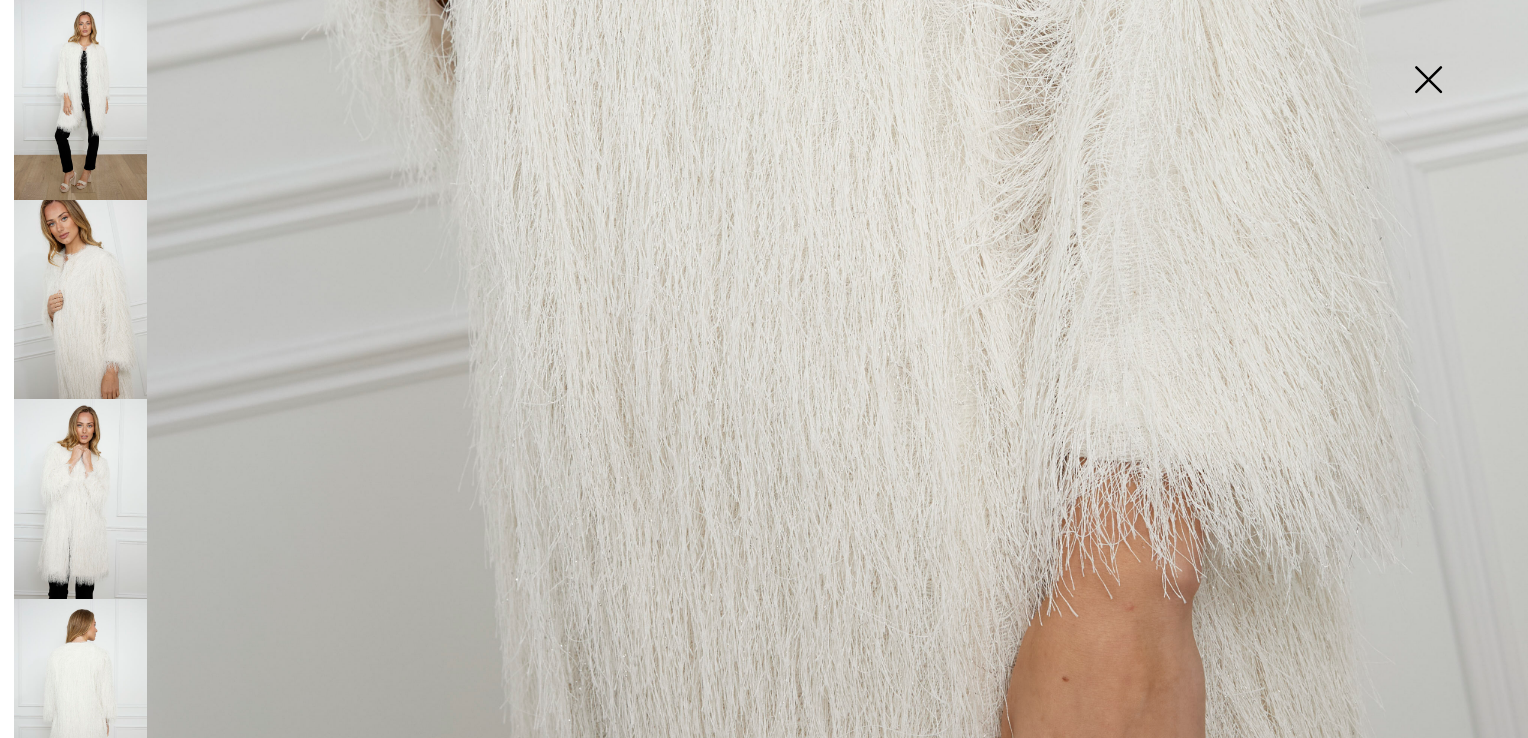 click at bounding box center (80, 499) 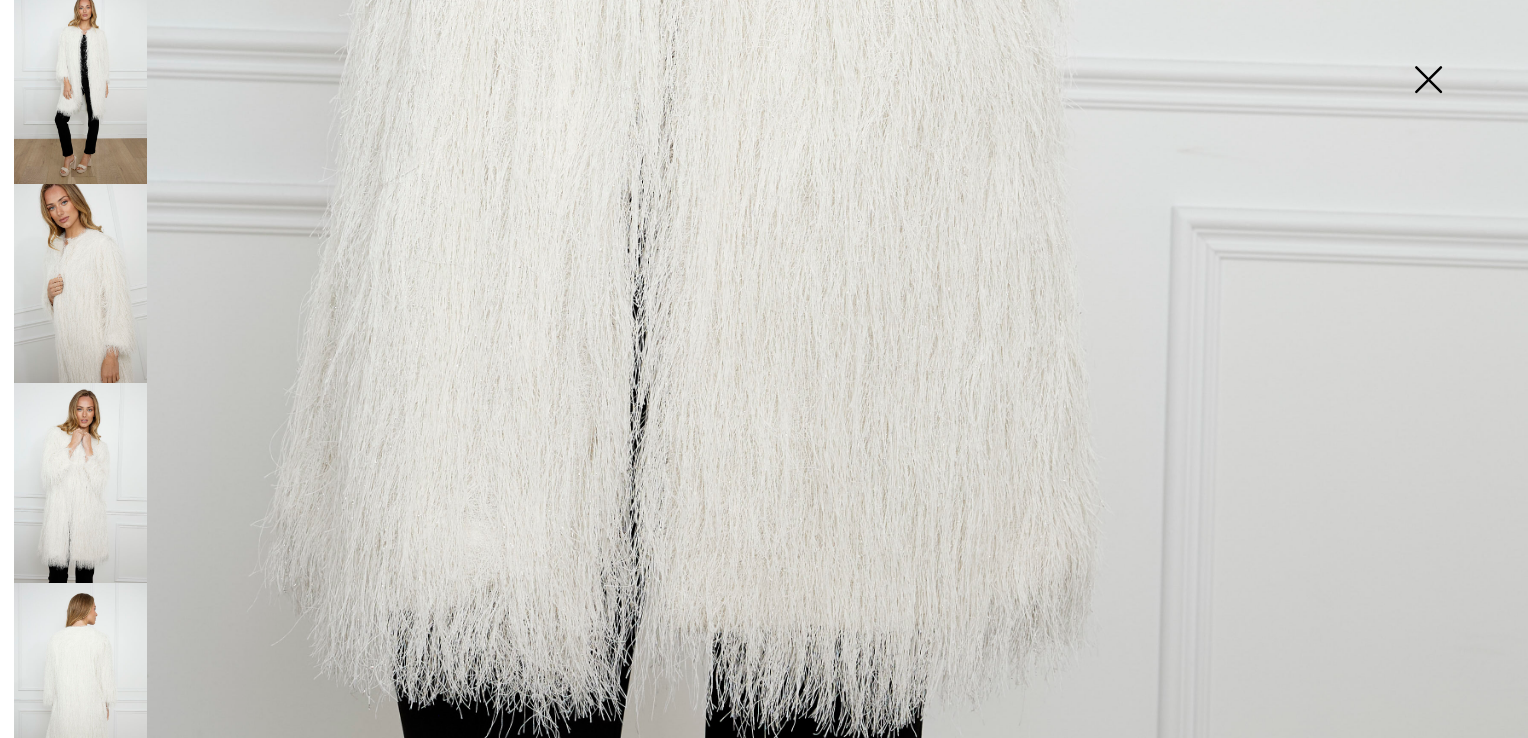 scroll, scrollTop: 31, scrollLeft: 0, axis: vertical 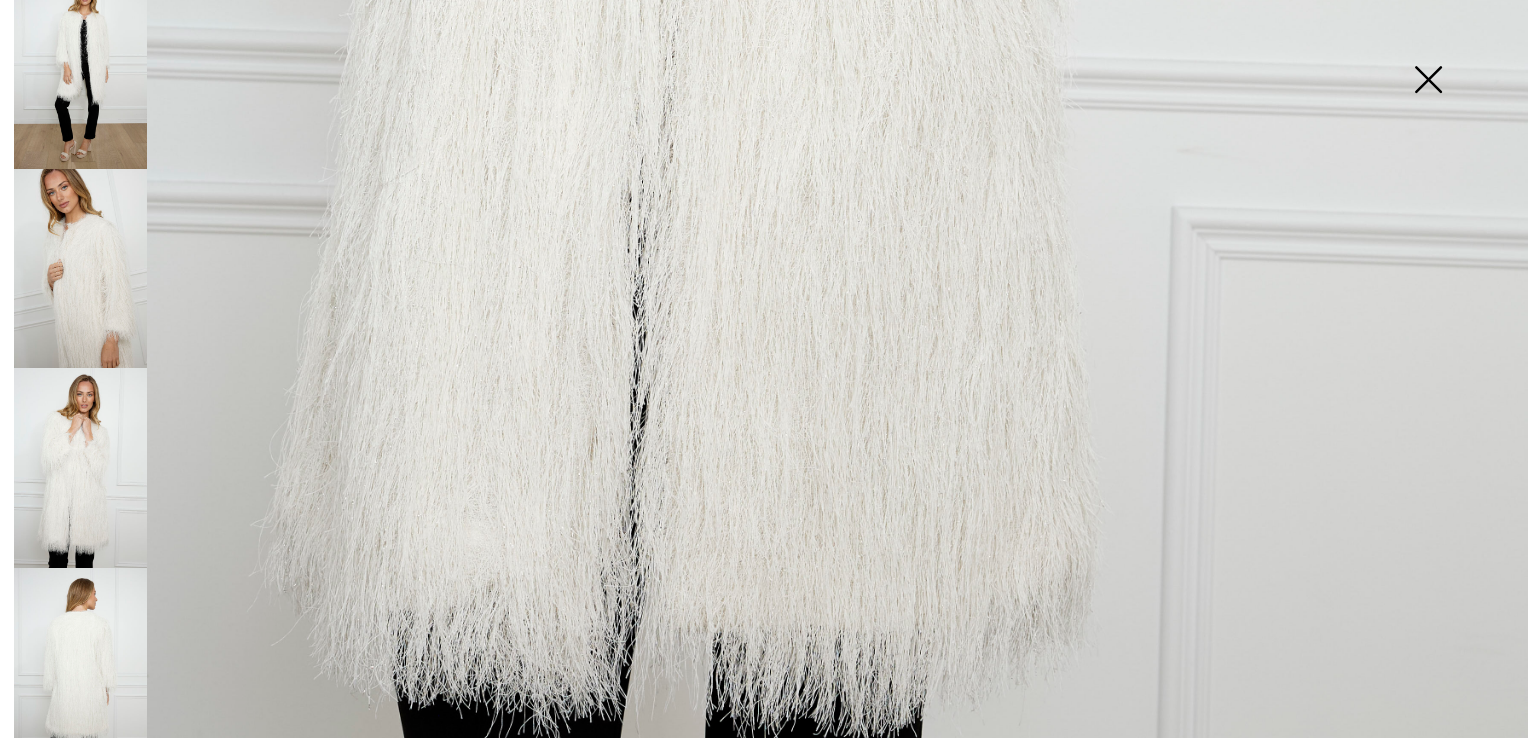 click at bounding box center (80, 668) 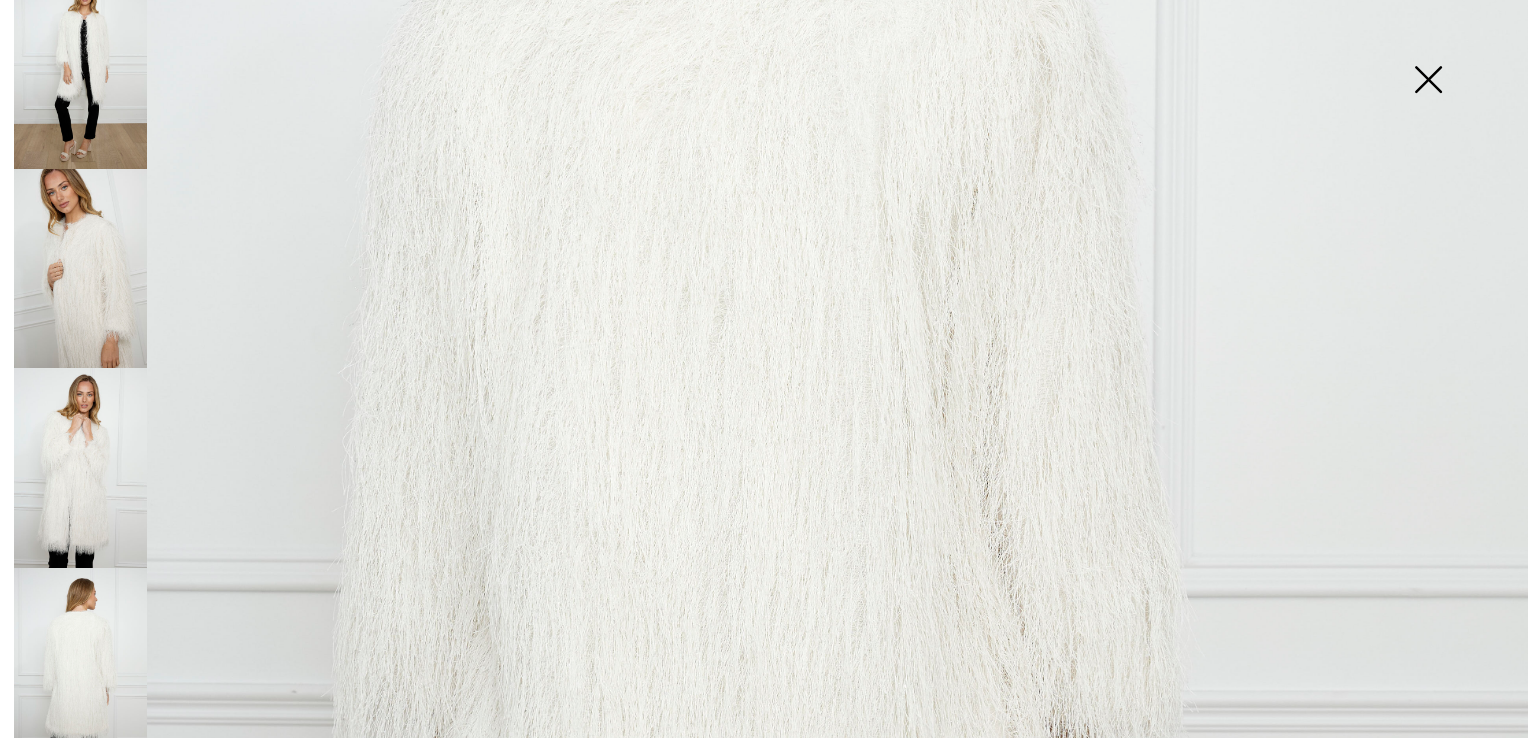 scroll, scrollTop: 600, scrollLeft: 0, axis: vertical 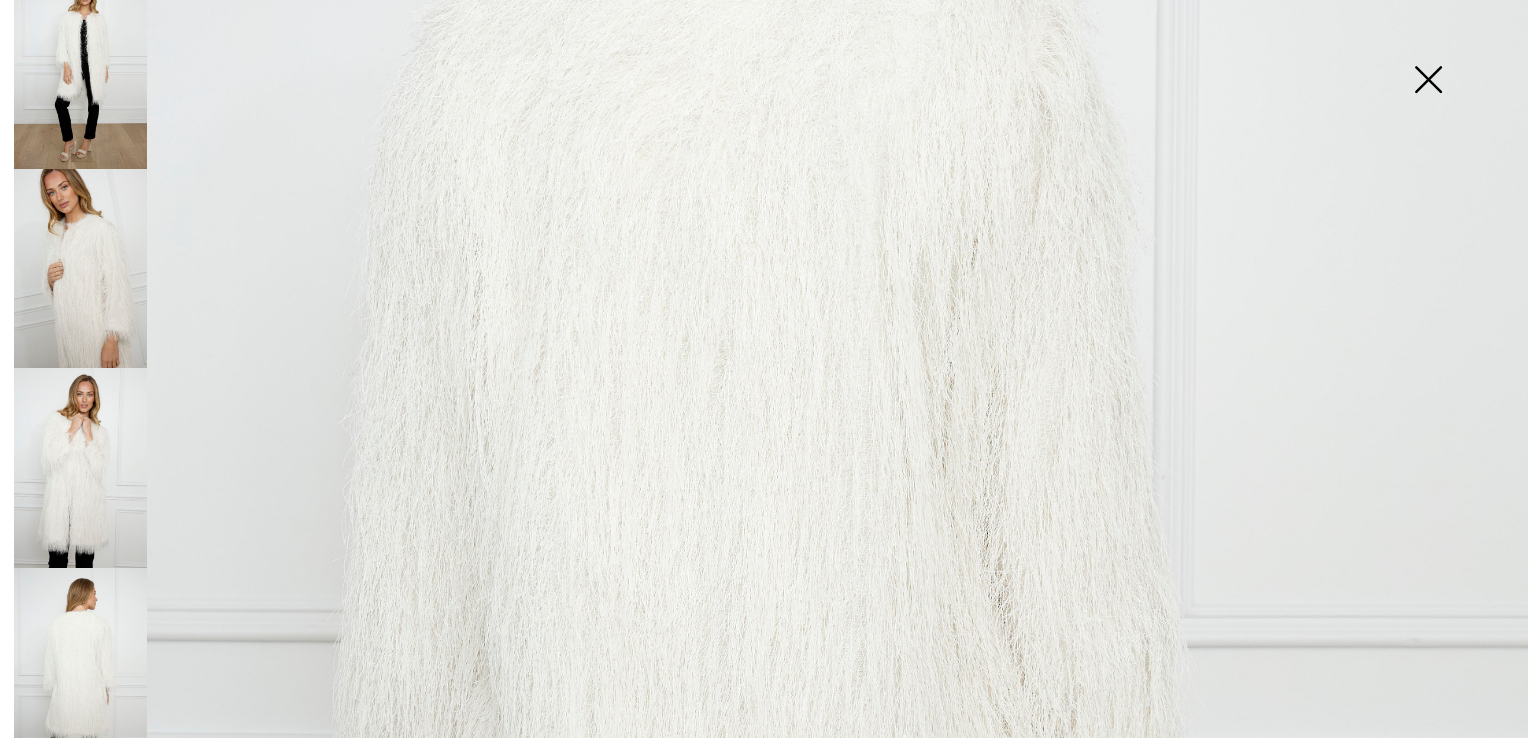 click at bounding box center (1428, 81) 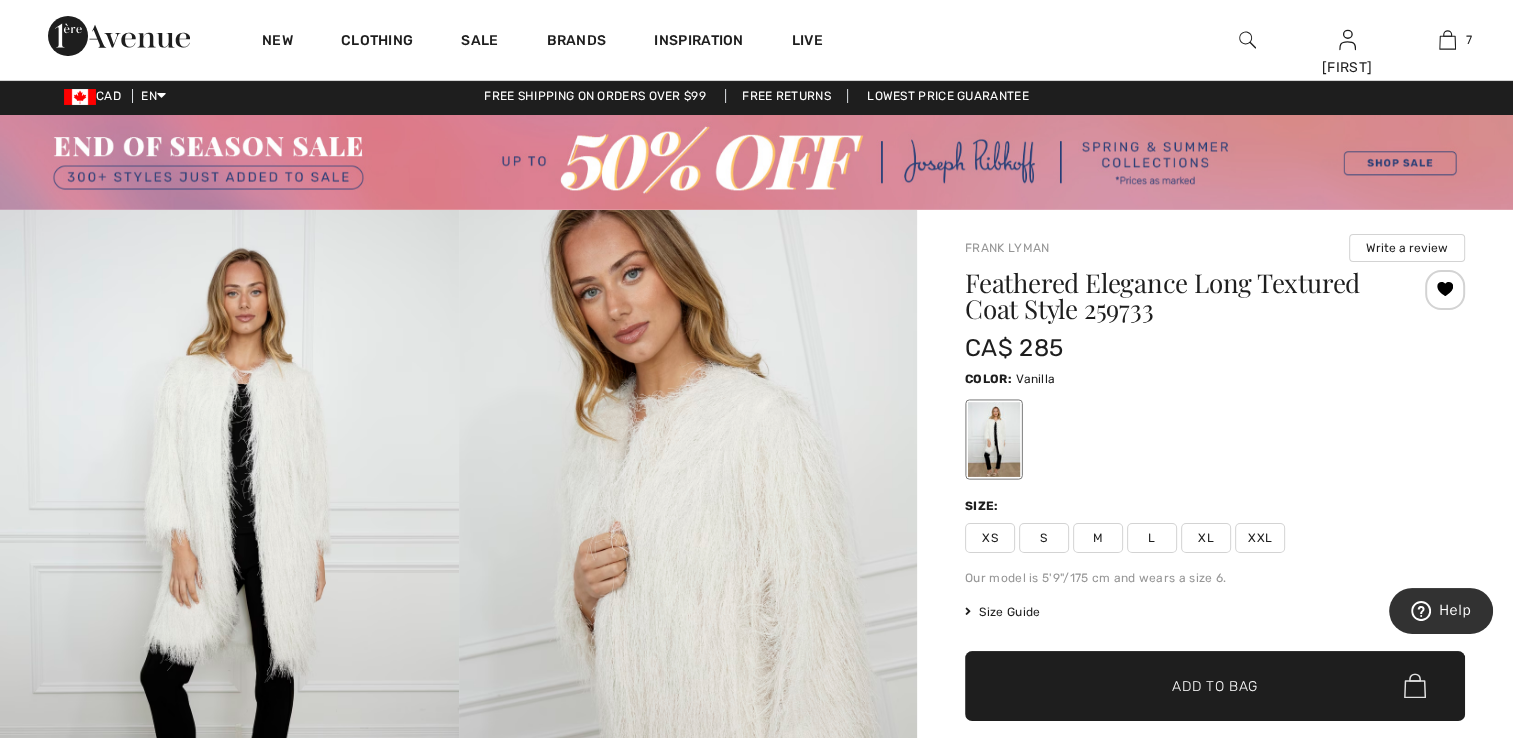 scroll, scrollTop: 0, scrollLeft: 0, axis: both 